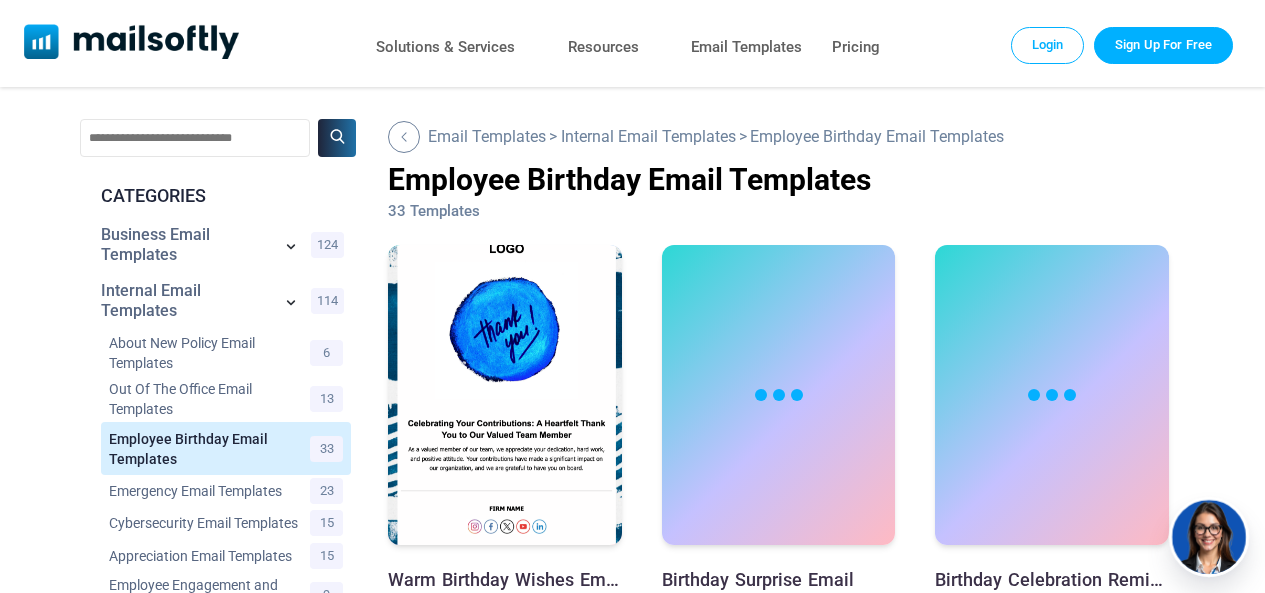 scroll, scrollTop: 0, scrollLeft: 0, axis: both 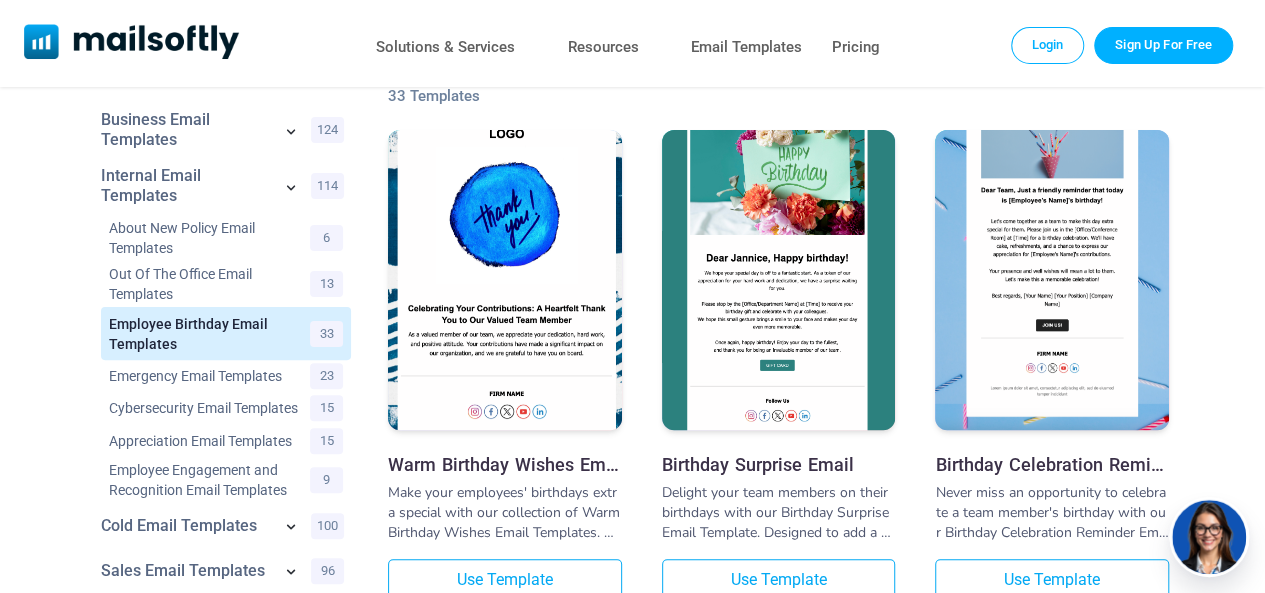 click at bounding box center [1052, 242] 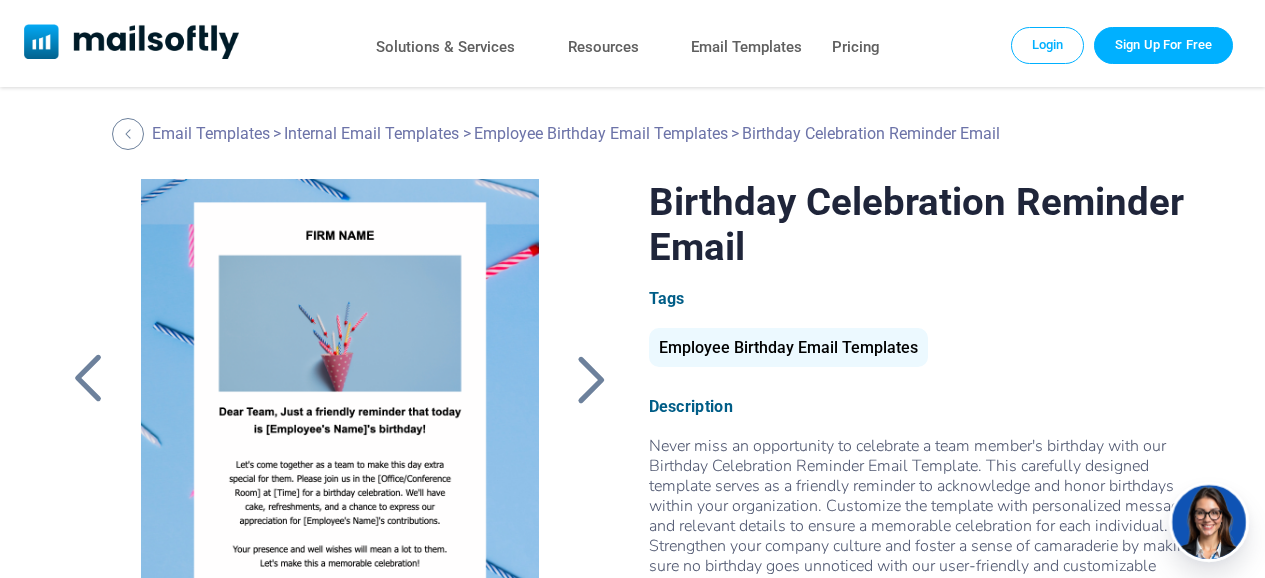 scroll, scrollTop: 0, scrollLeft: 0, axis: both 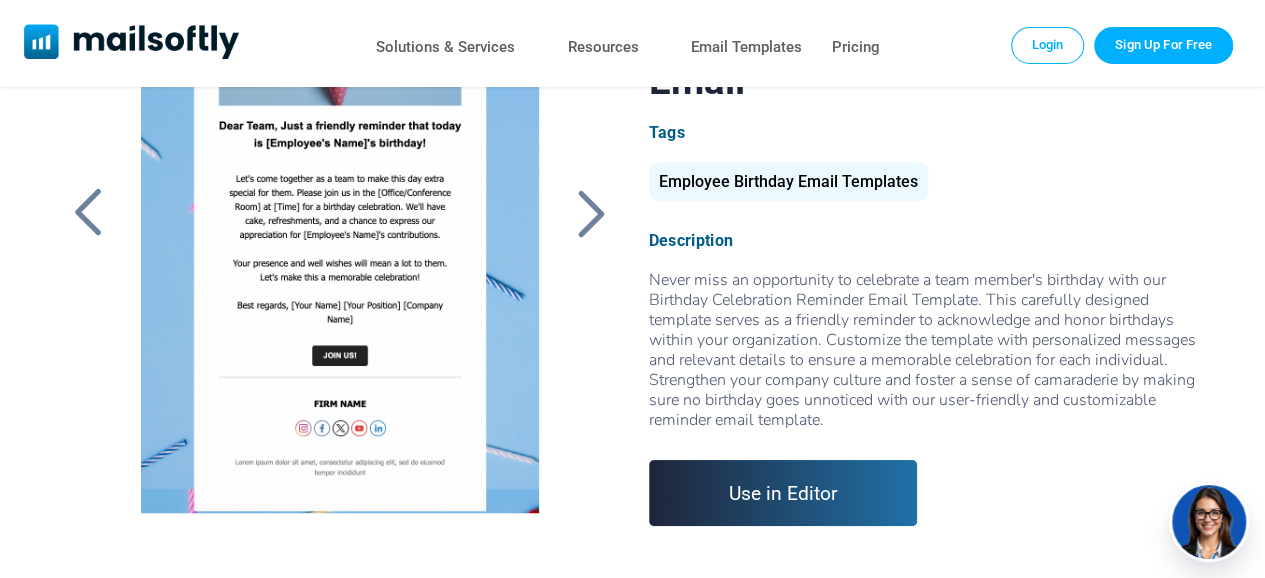 click at bounding box center [340, 263] 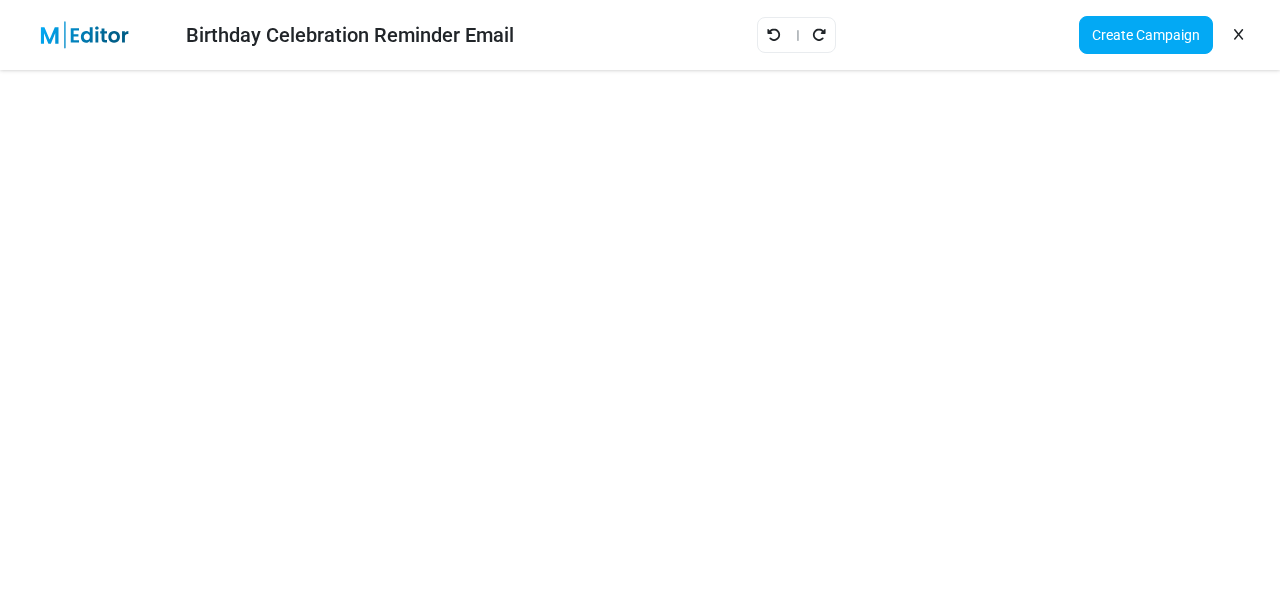 scroll, scrollTop: 0, scrollLeft: 0, axis: both 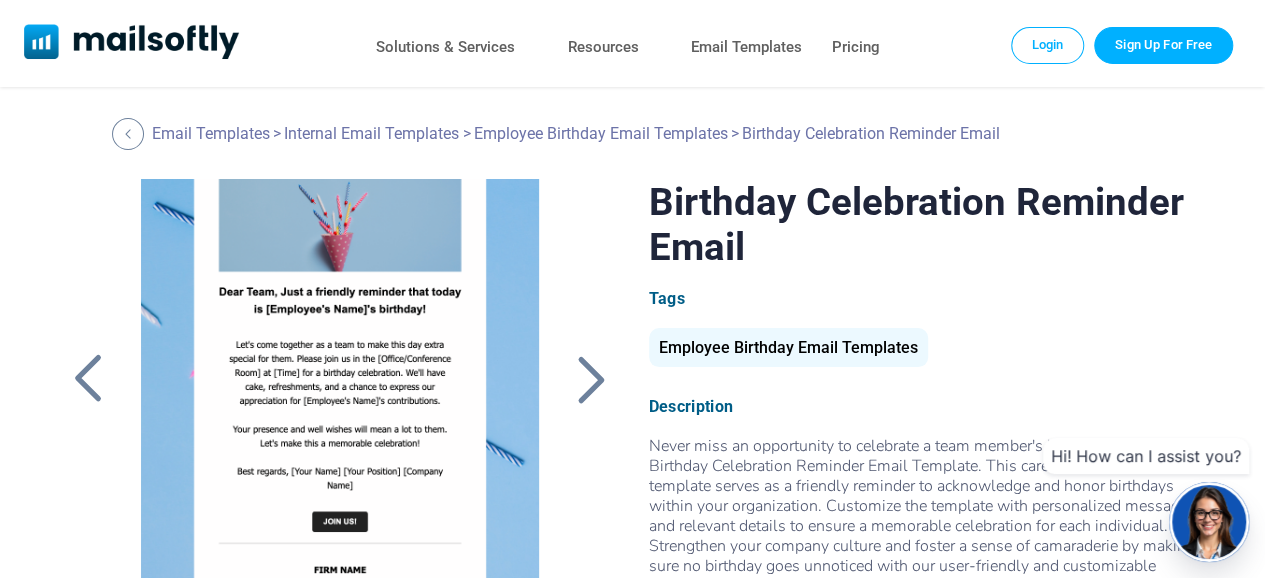click at bounding box center (340, 429) 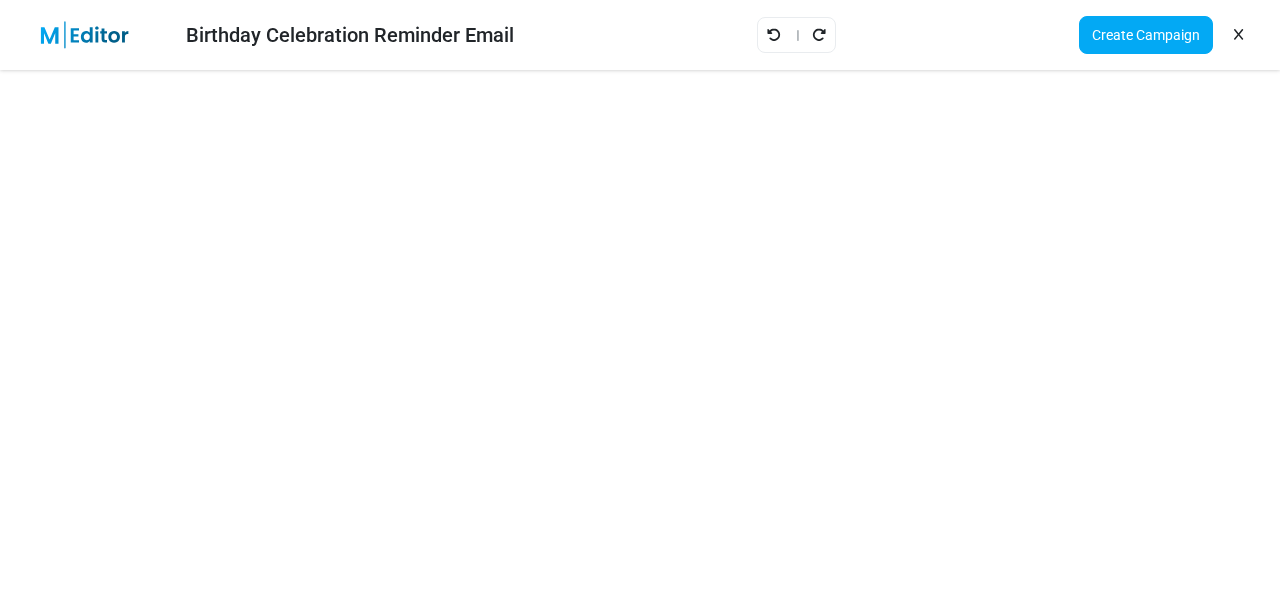 scroll, scrollTop: 0, scrollLeft: 0, axis: both 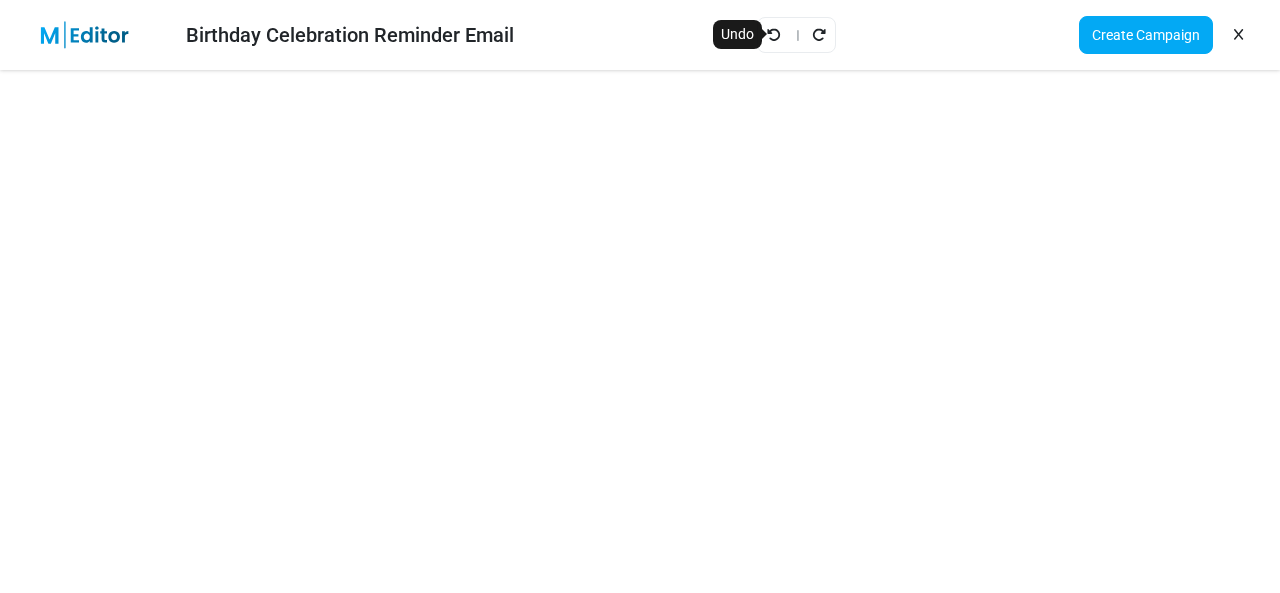 click at bounding box center [774, 35] 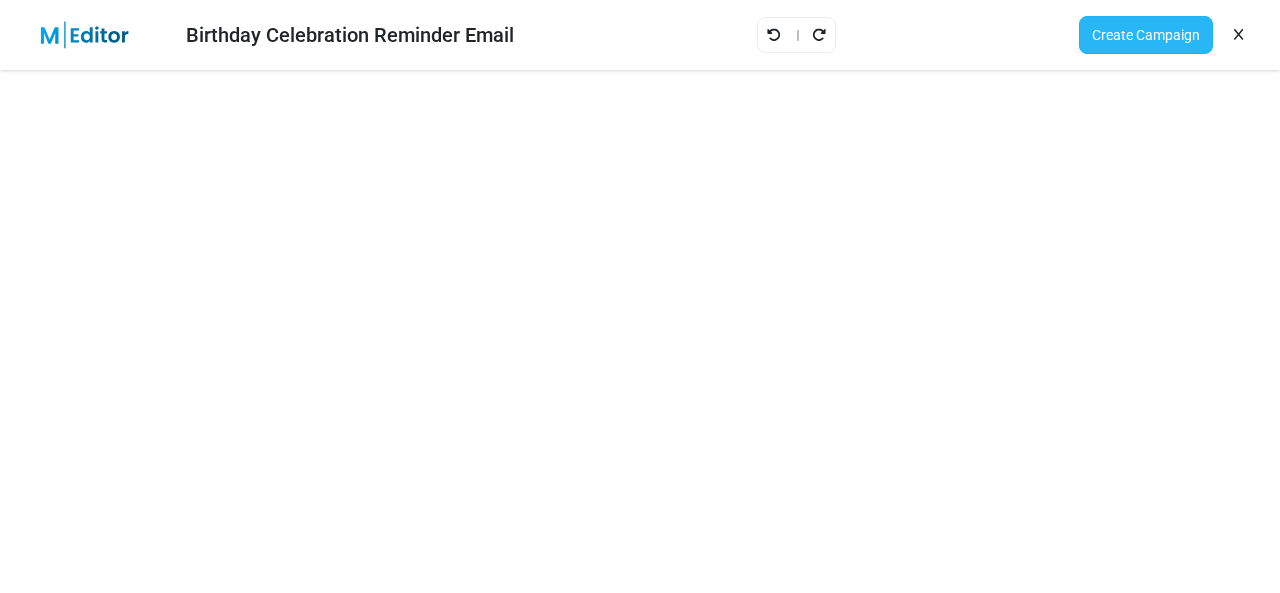 click on "Create Campaign" at bounding box center (1146, 35) 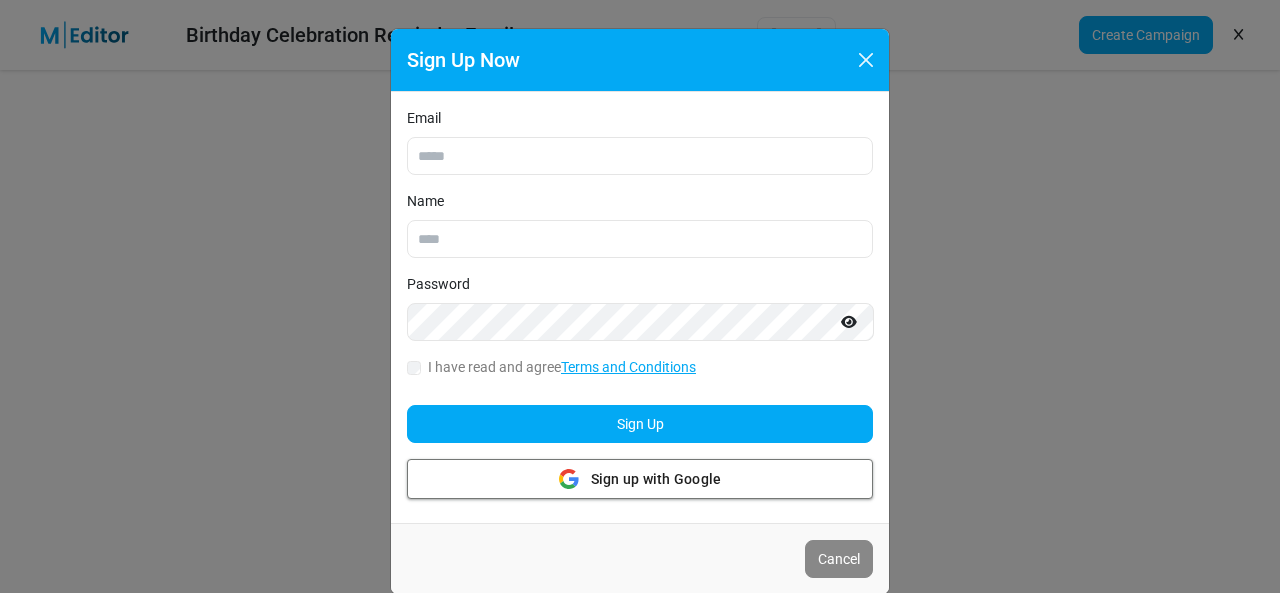 click on "Sign up with Google
Sign up with Google" at bounding box center (640, 479) 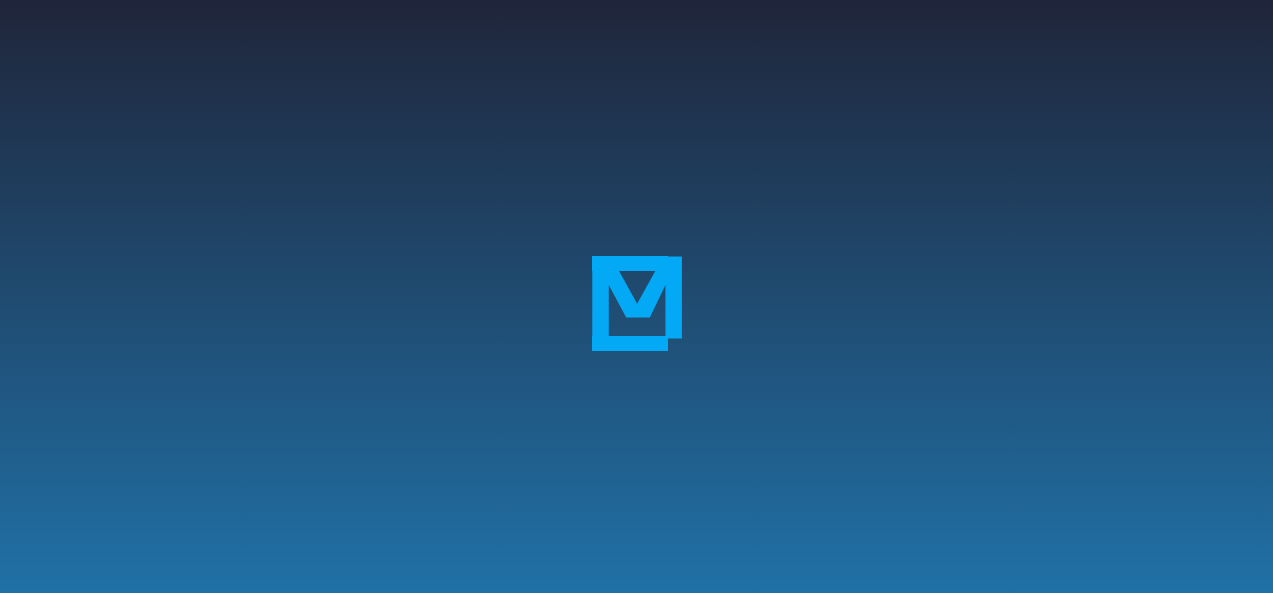 scroll, scrollTop: 0, scrollLeft: 0, axis: both 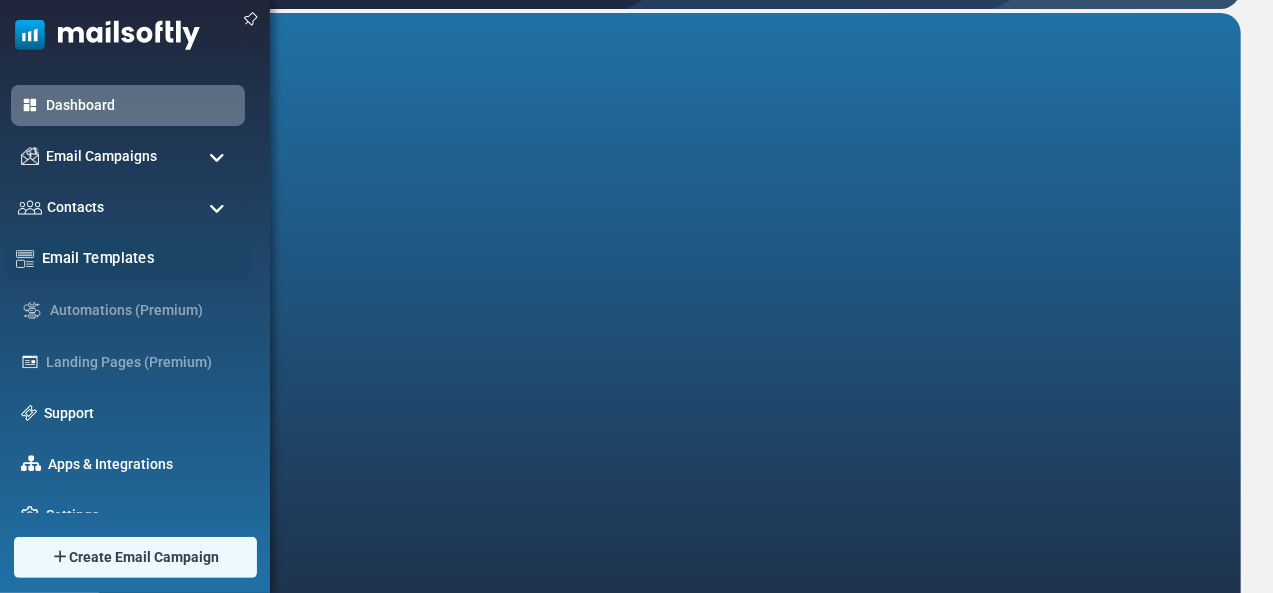 click on "Email Templates" at bounding box center [128, 258] 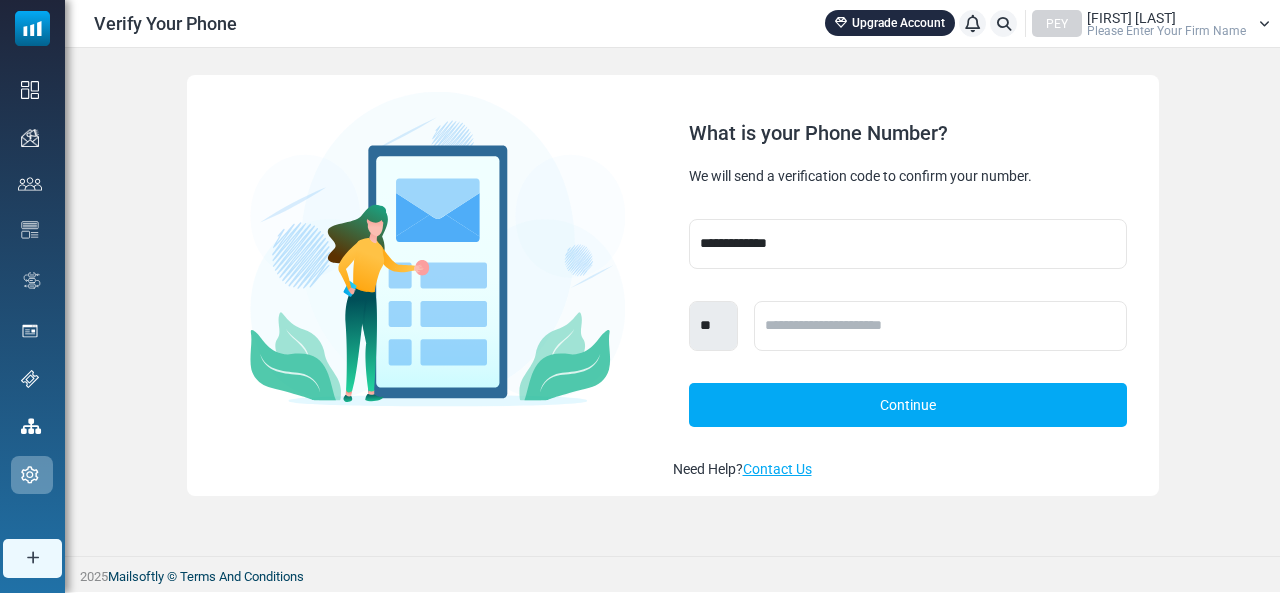 scroll, scrollTop: 0, scrollLeft: 0, axis: both 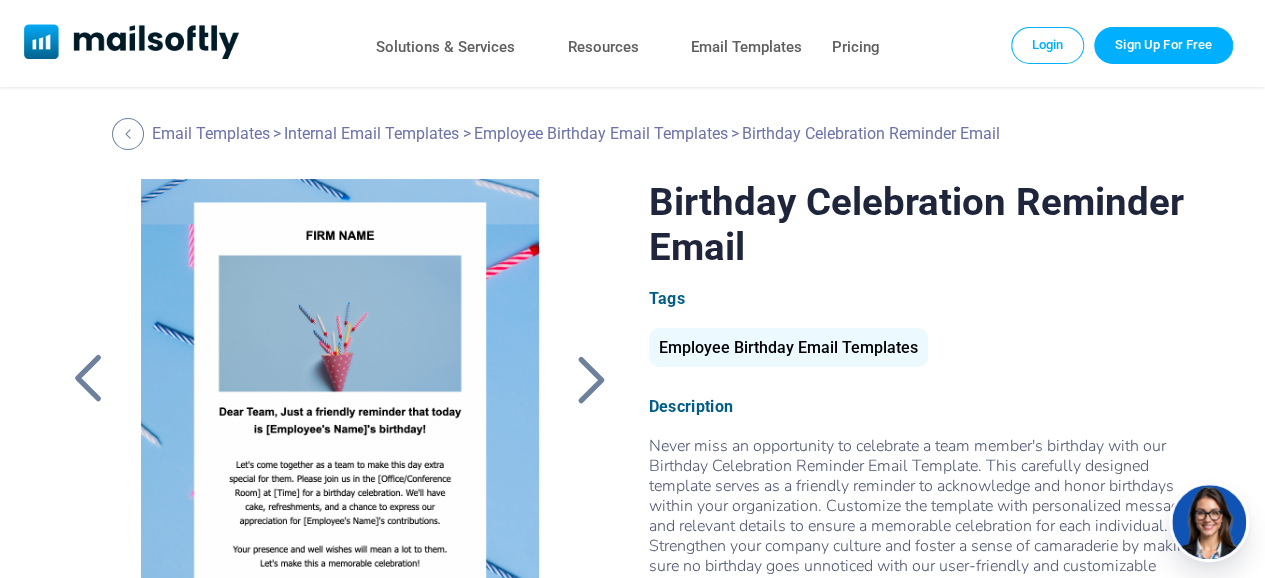 click on "Login" at bounding box center (1048, 45) 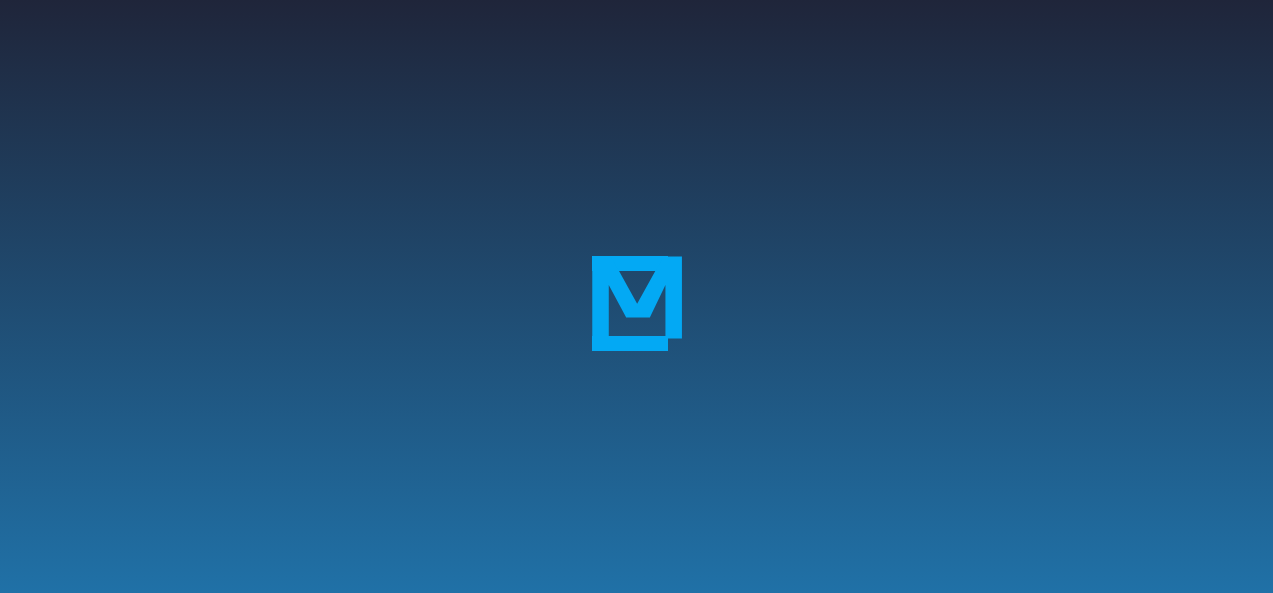 scroll, scrollTop: 0, scrollLeft: 0, axis: both 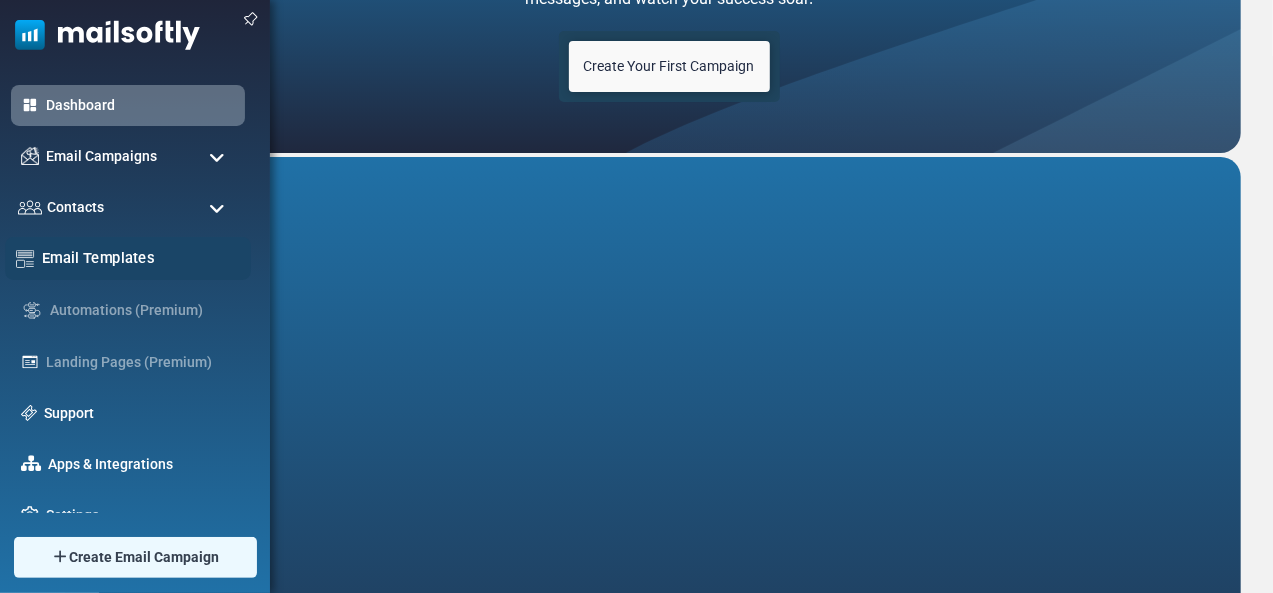 click on "Email Templates" at bounding box center [141, 258] 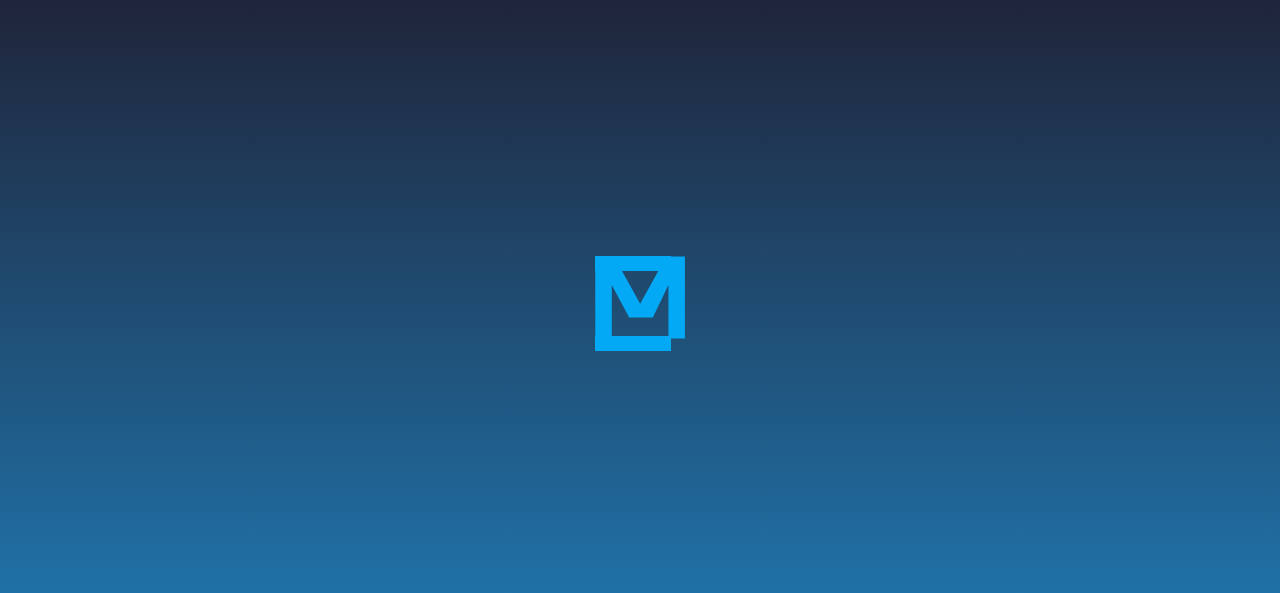 scroll, scrollTop: 0, scrollLeft: 0, axis: both 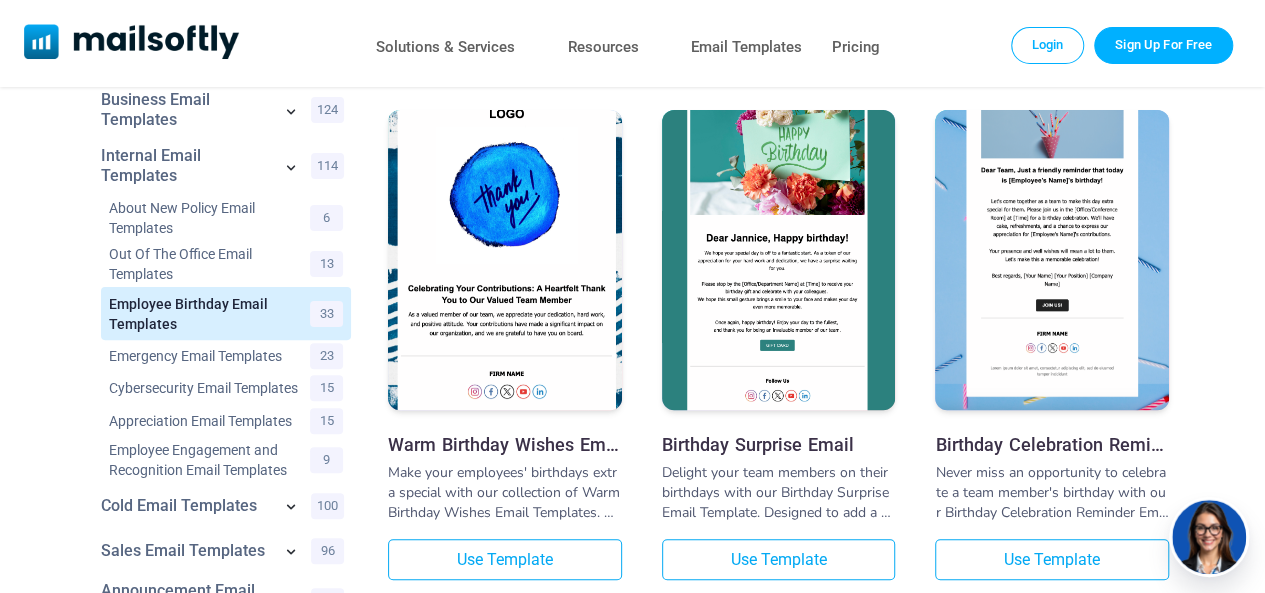 click at bounding box center (1052, 222) 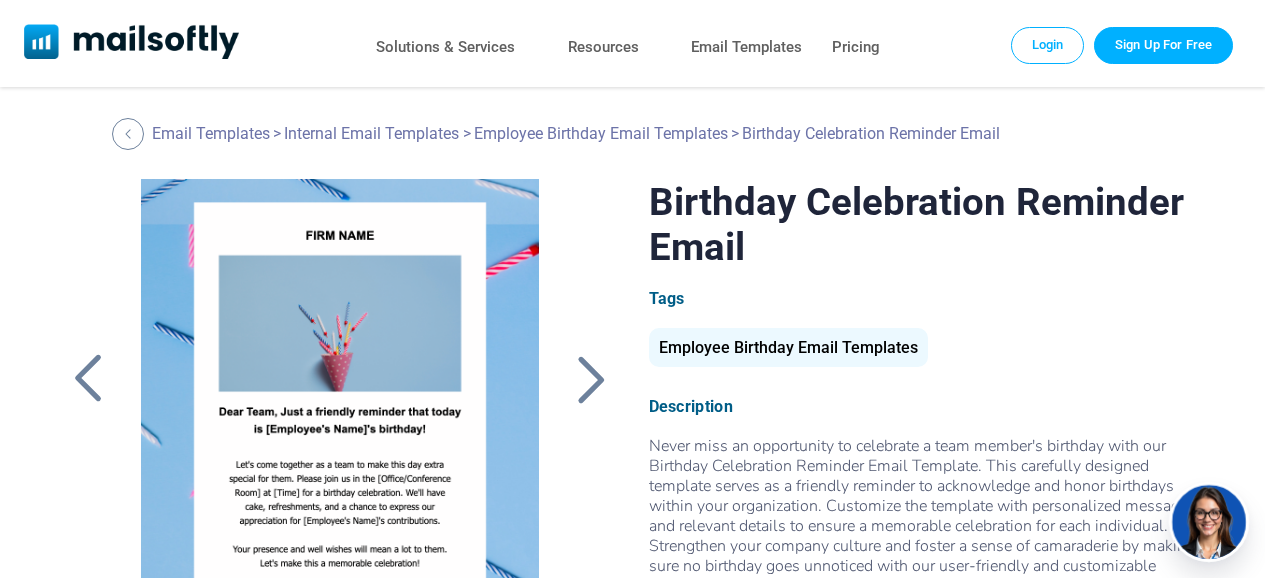 scroll, scrollTop: 0, scrollLeft: 0, axis: both 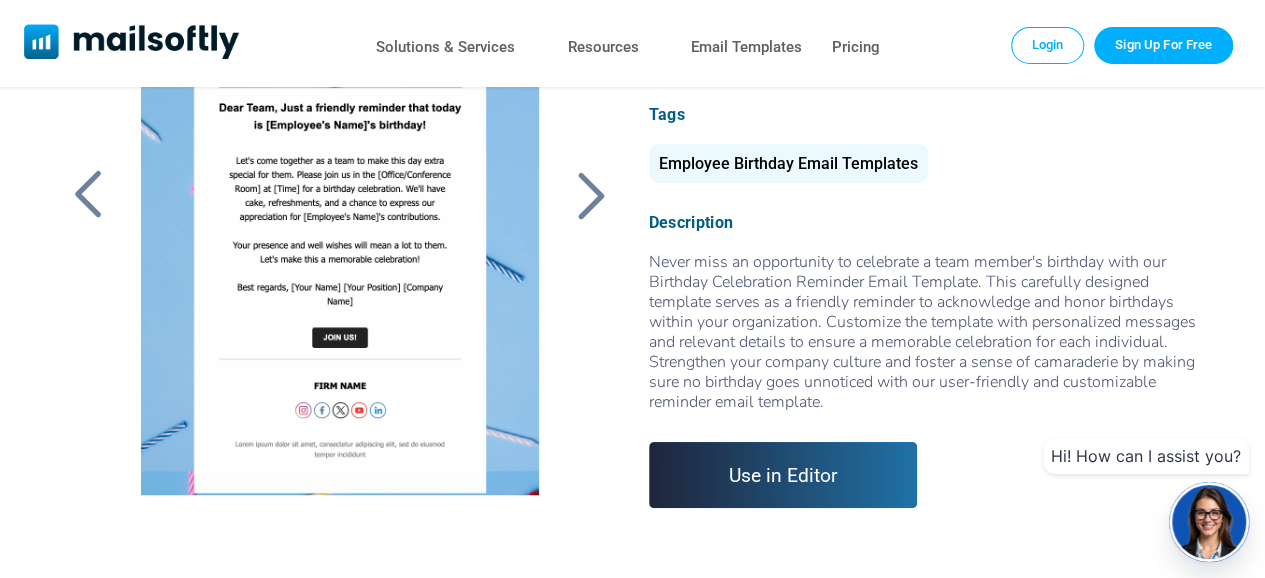 drag, startPoint x: 447, startPoint y: 231, endPoint x: 662, endPoint y: 142, distance: 232.69293 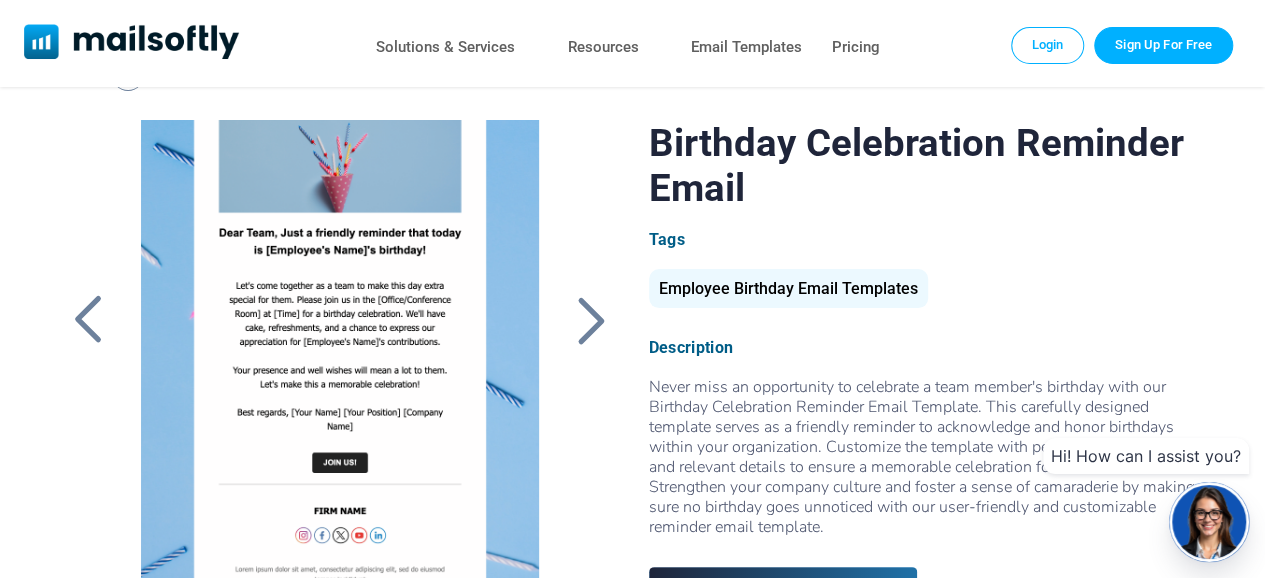 scroll, scrollTop: 62, scrollLeft: 0, axis: vertical 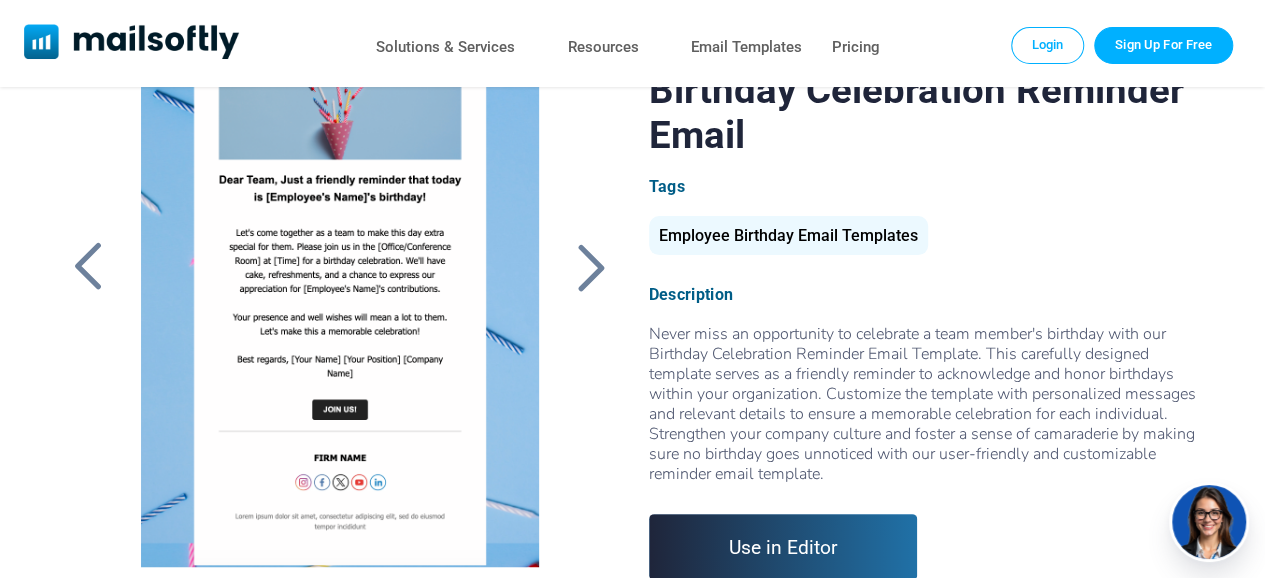 click at bounding box center [340, 317] 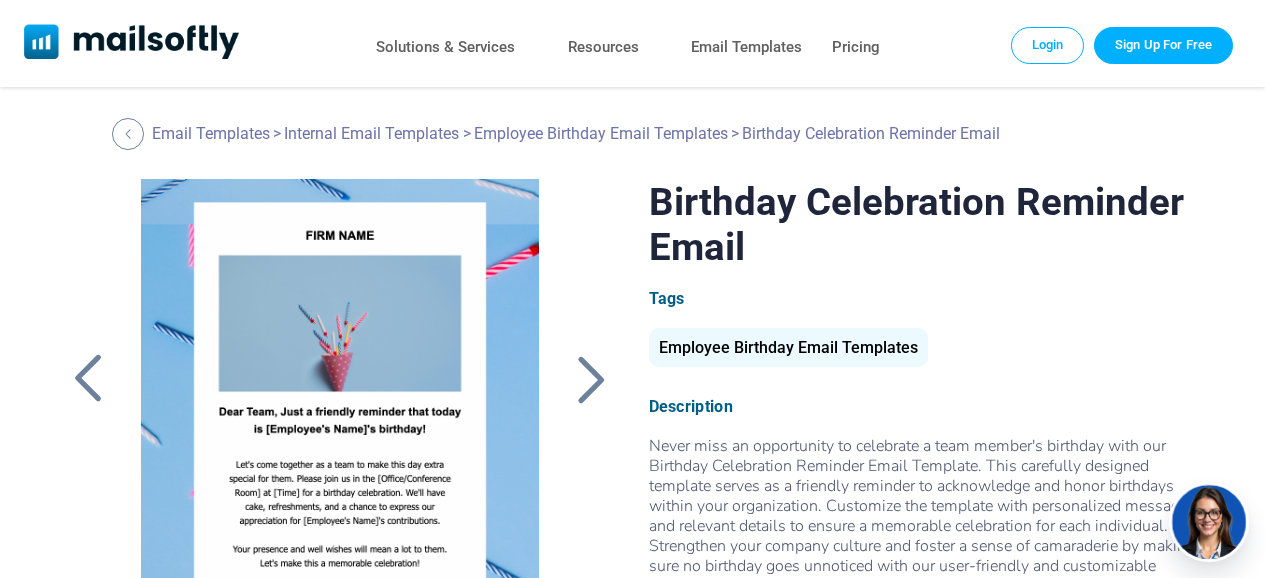 scroll, scrollTop: 0, scrollLeft: 0, axis: both 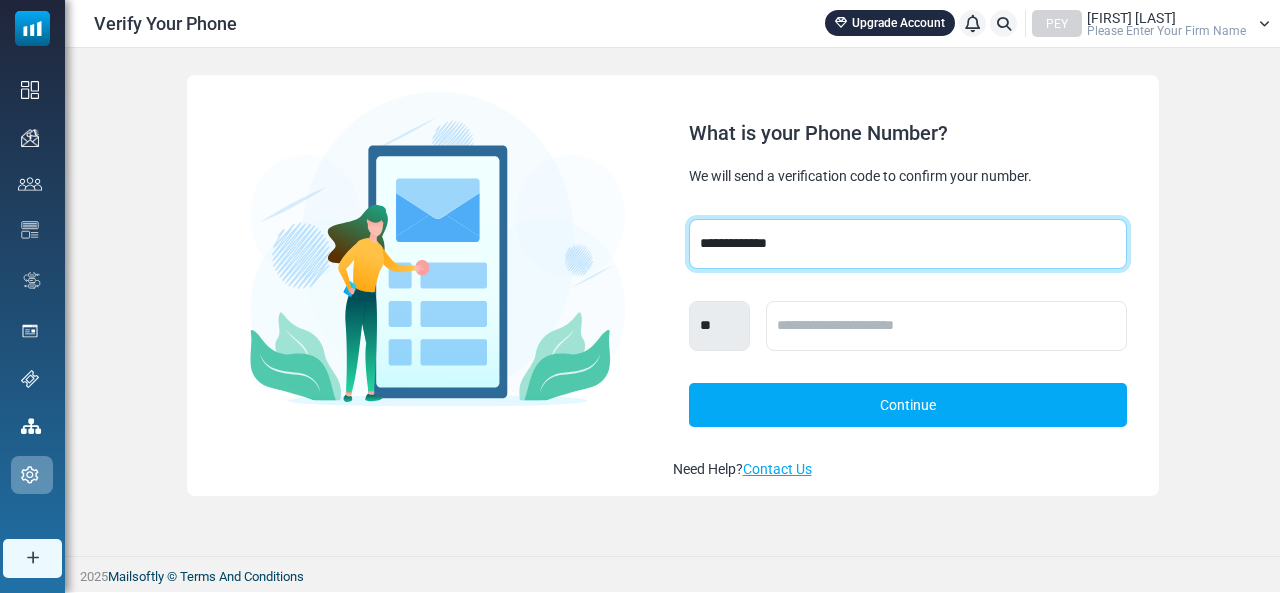click on "**********" at bounding box center [908, 244] 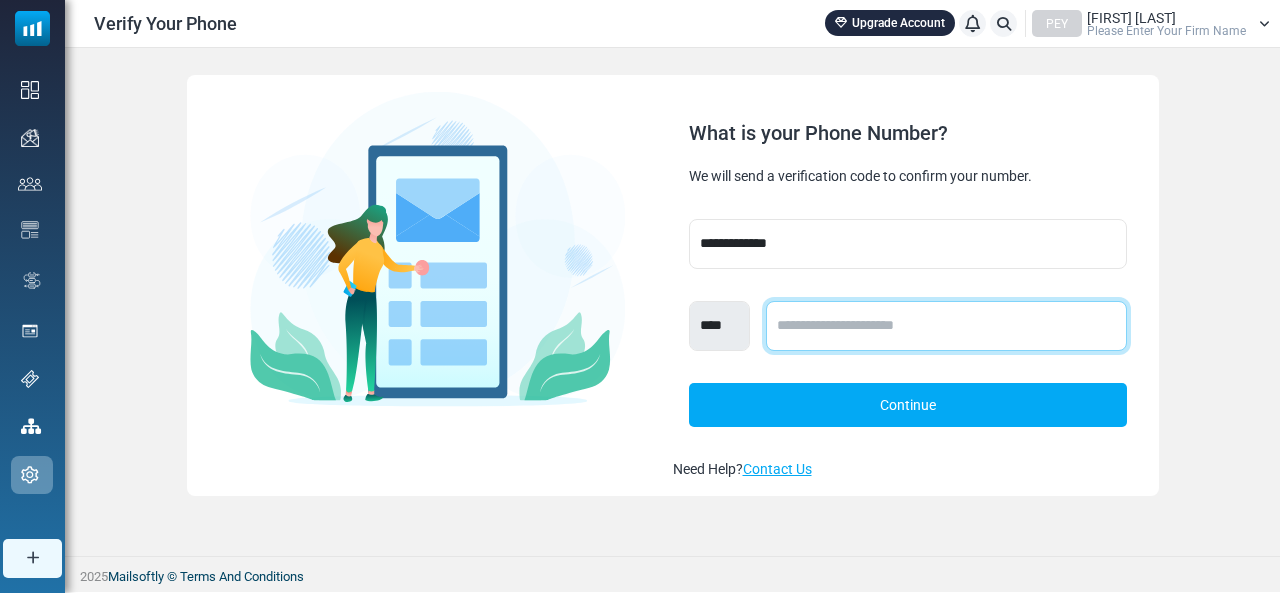 click at bounding box center (946, 326) 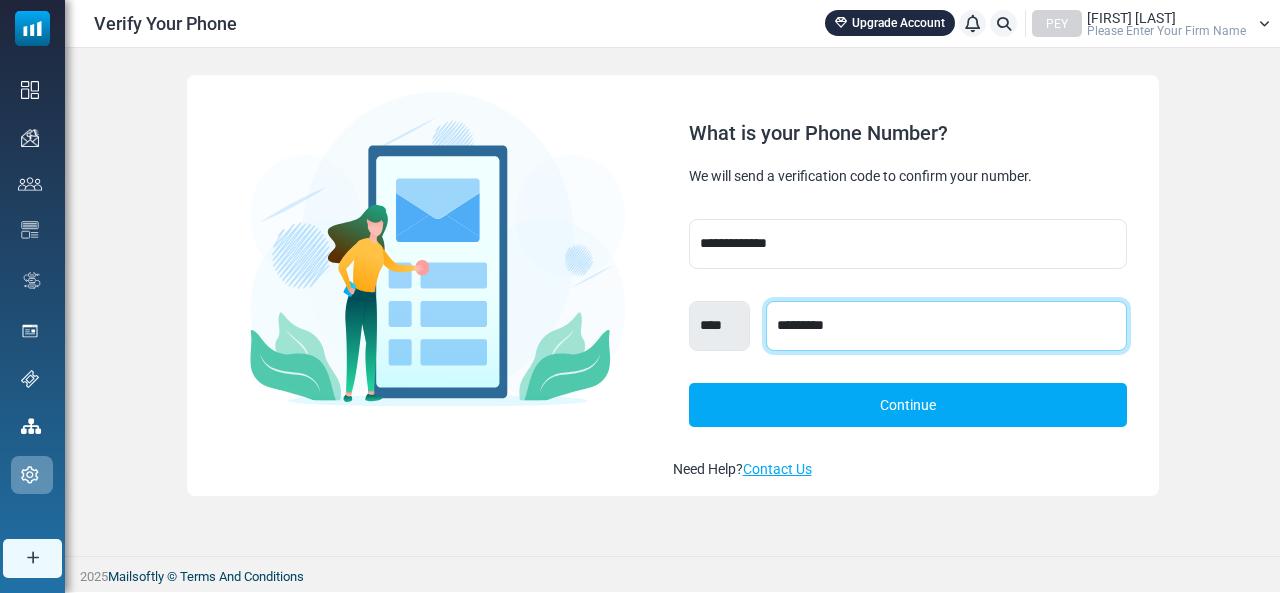 type on "*********" 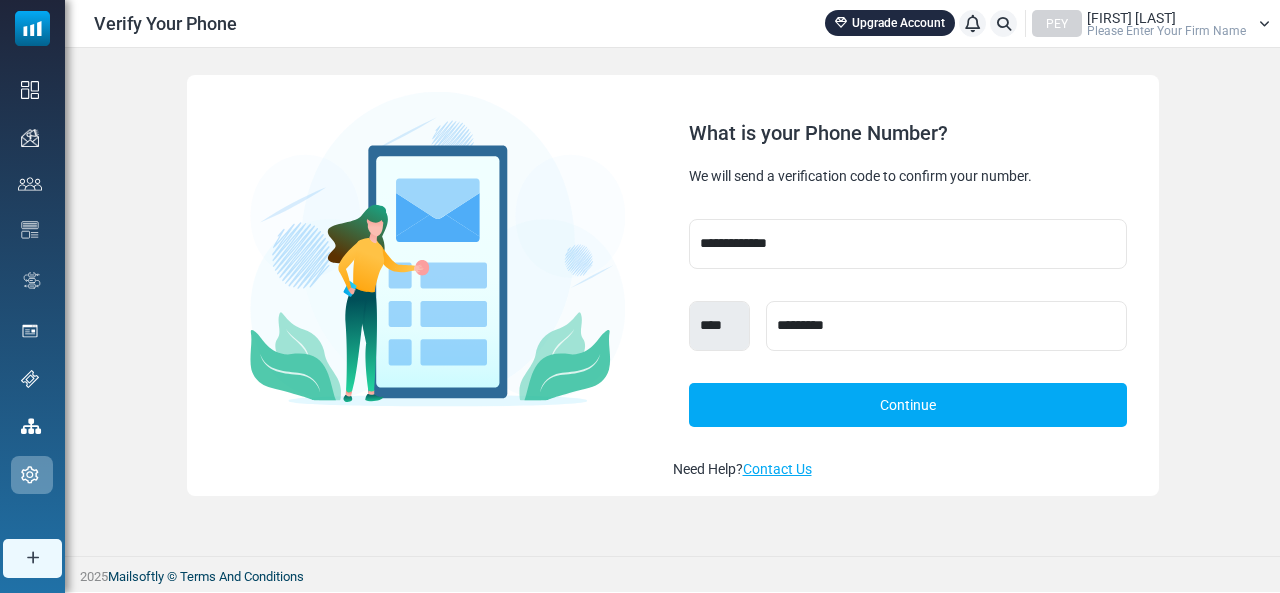click on "***
****
****
****
*****
****
****
*****
****
*****
***
****
****
***
***
****
*****
****
****
*****
****
**" at bounding box center (908, 364) 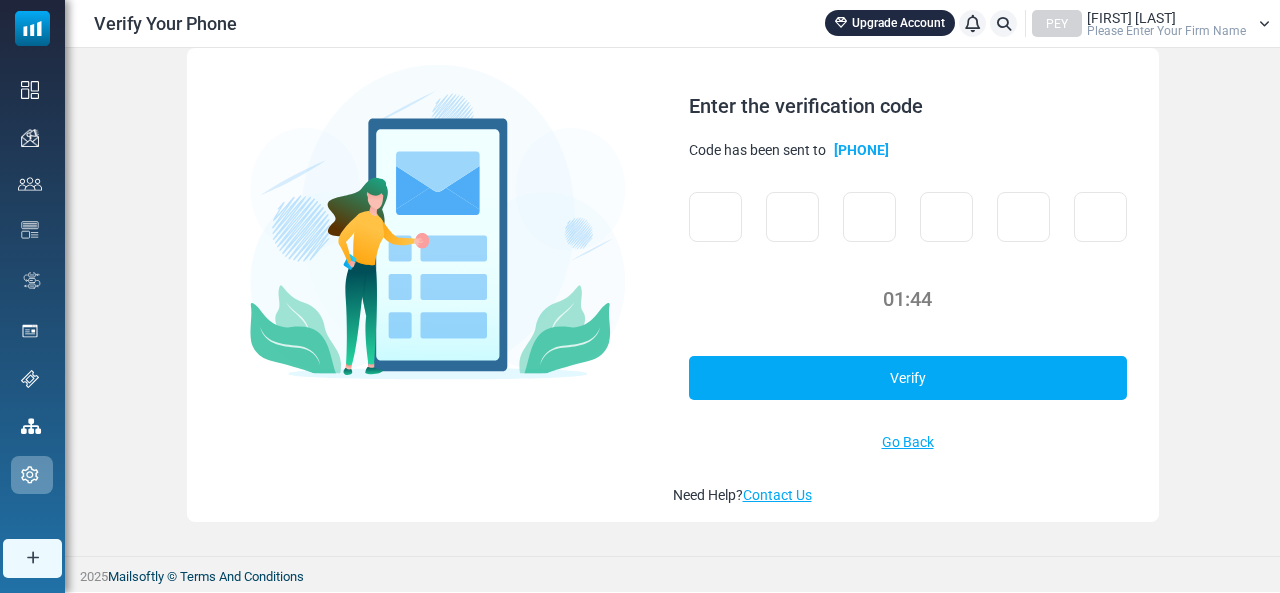 click on "01:44
Verify
Resend Code
Go Back" at bounding box center [908, 322] 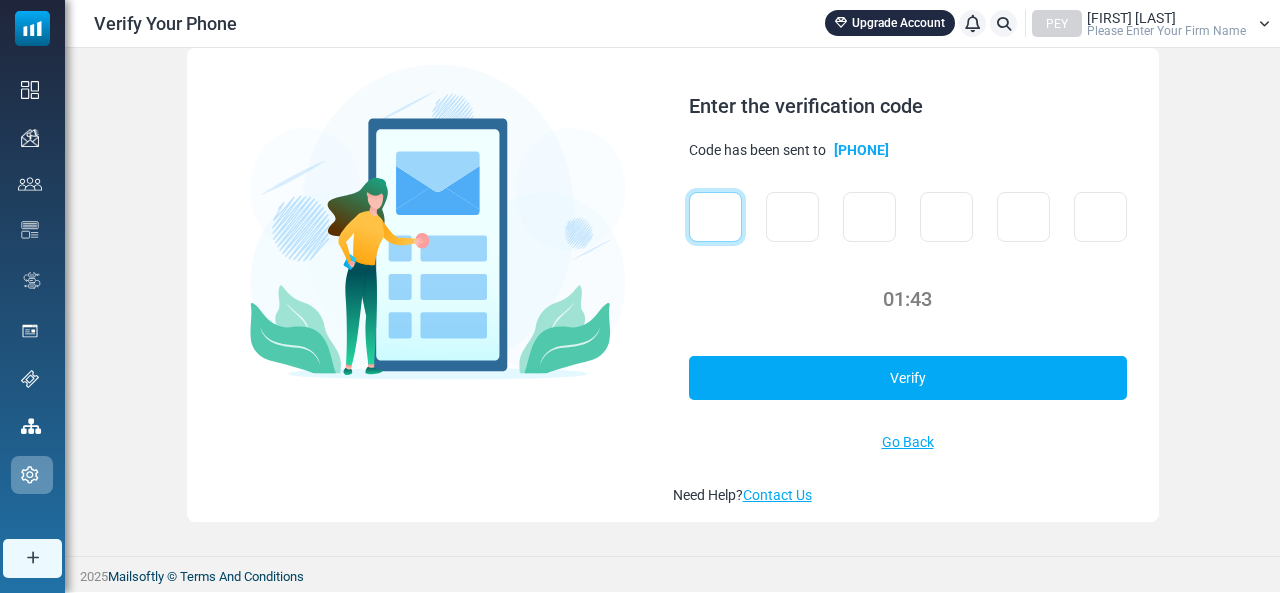 click at bounding box center (715, 217) 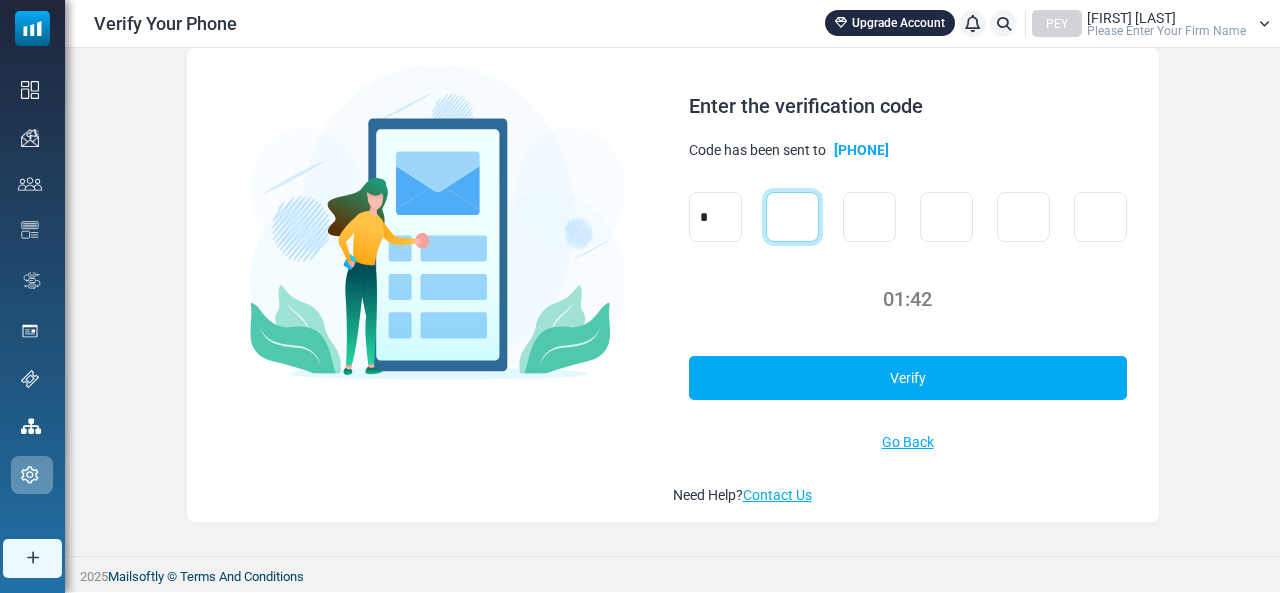 type on "*" 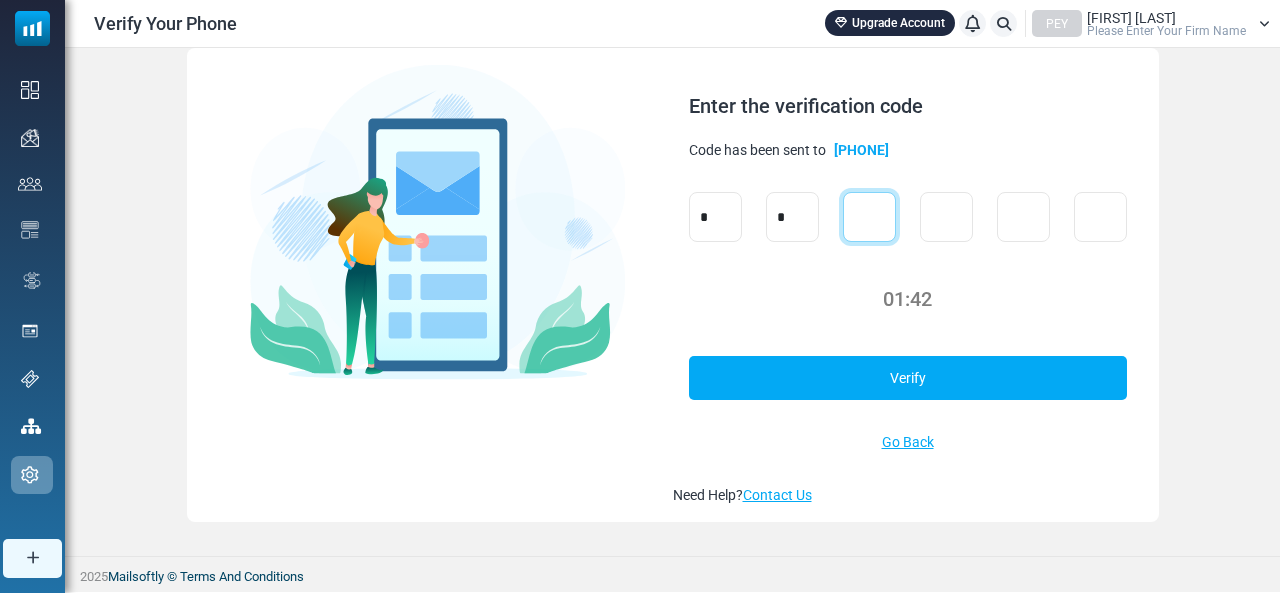 type on "*" 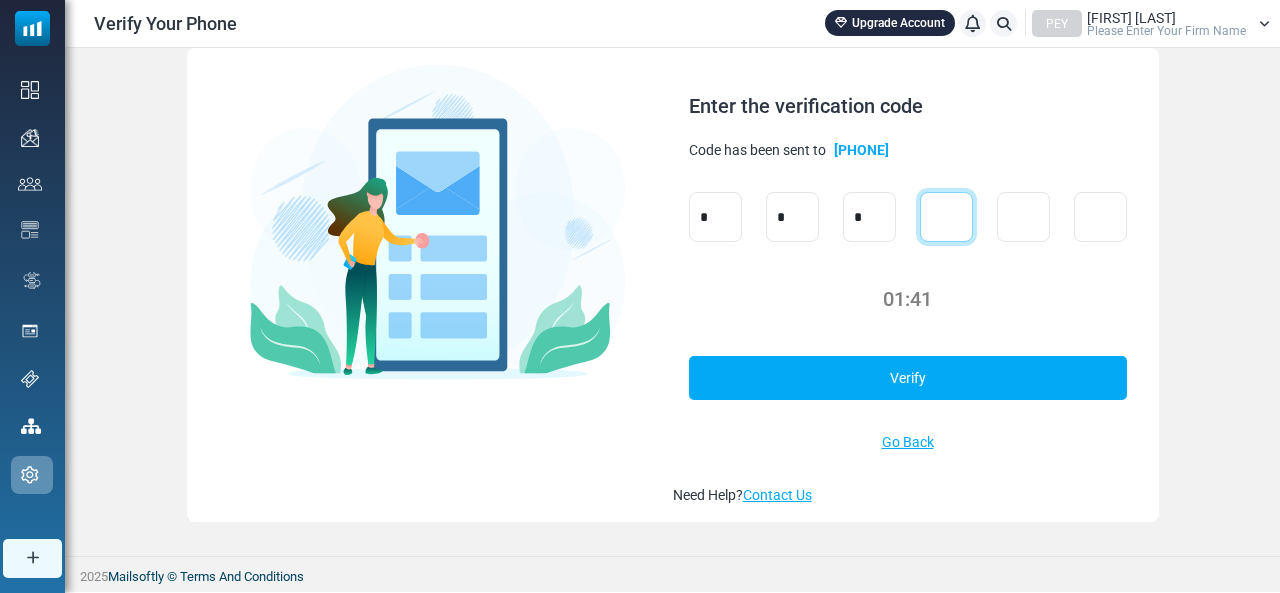 type on "*" 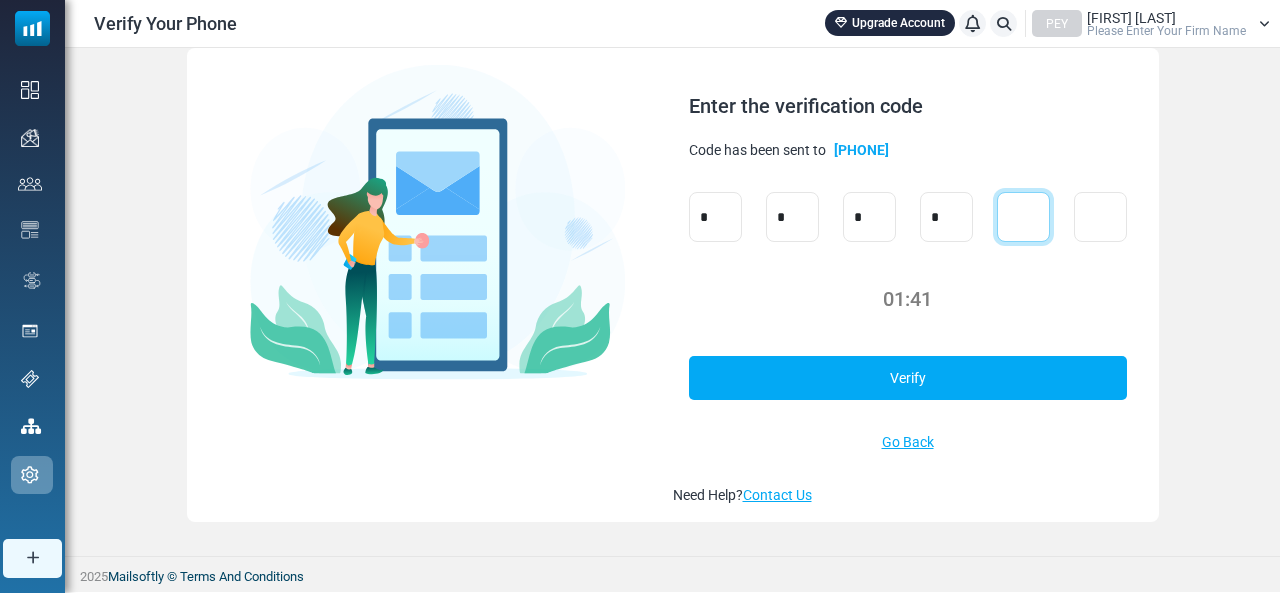 type on "*" 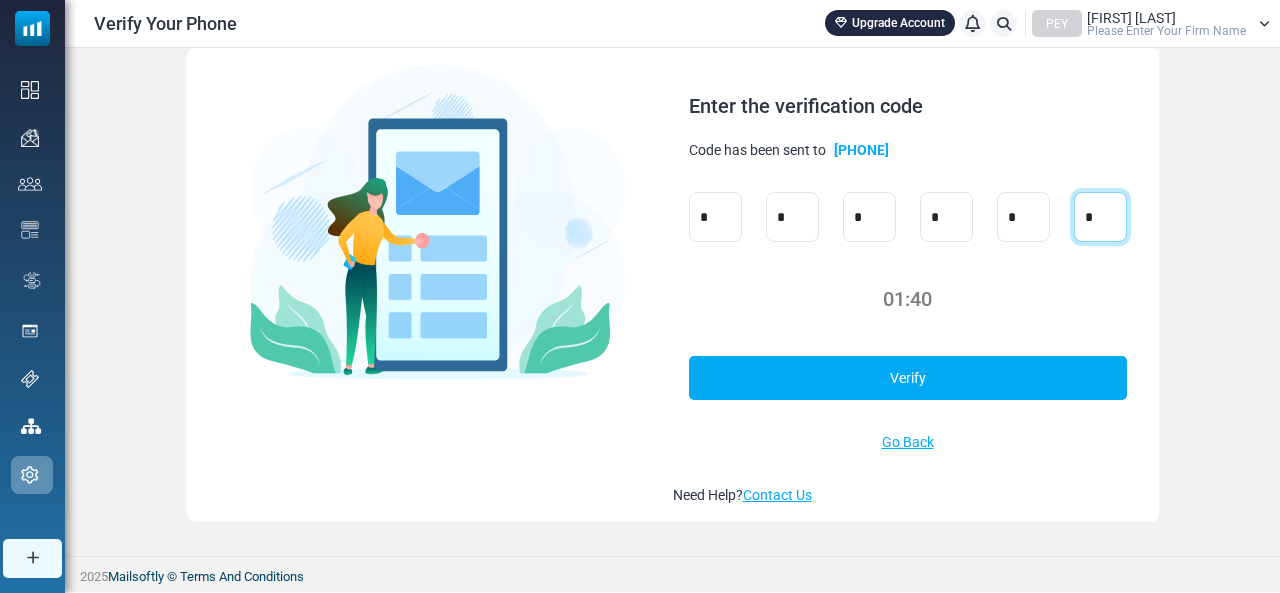 type on "*" 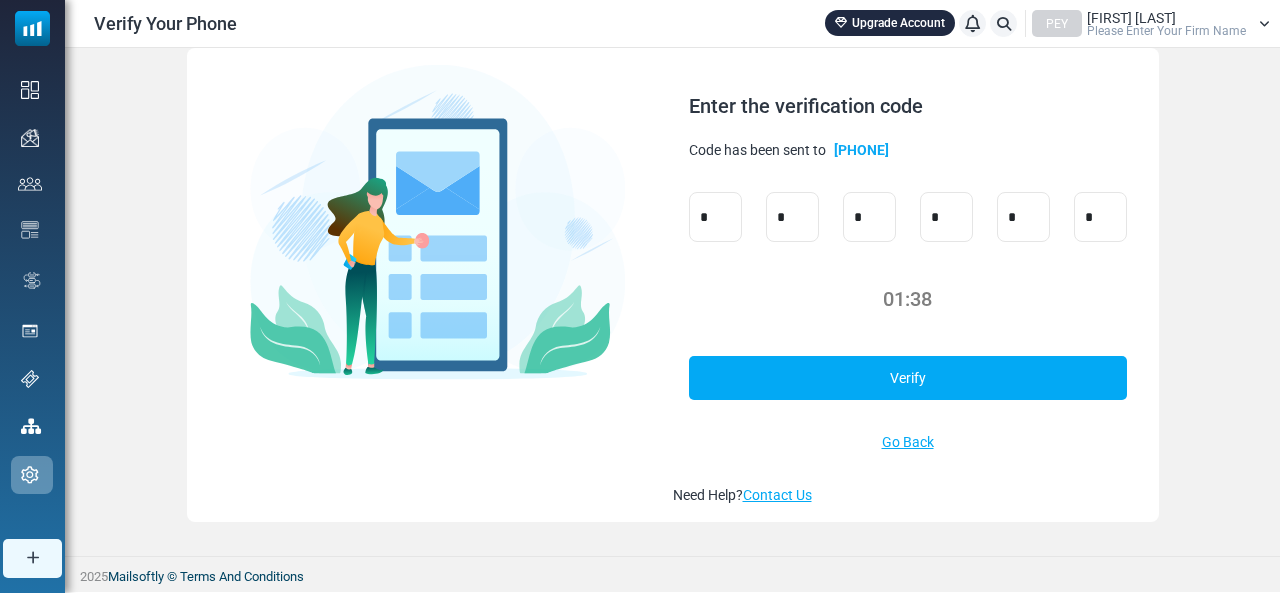 click on "Verify" at bounding box center (908, 378) 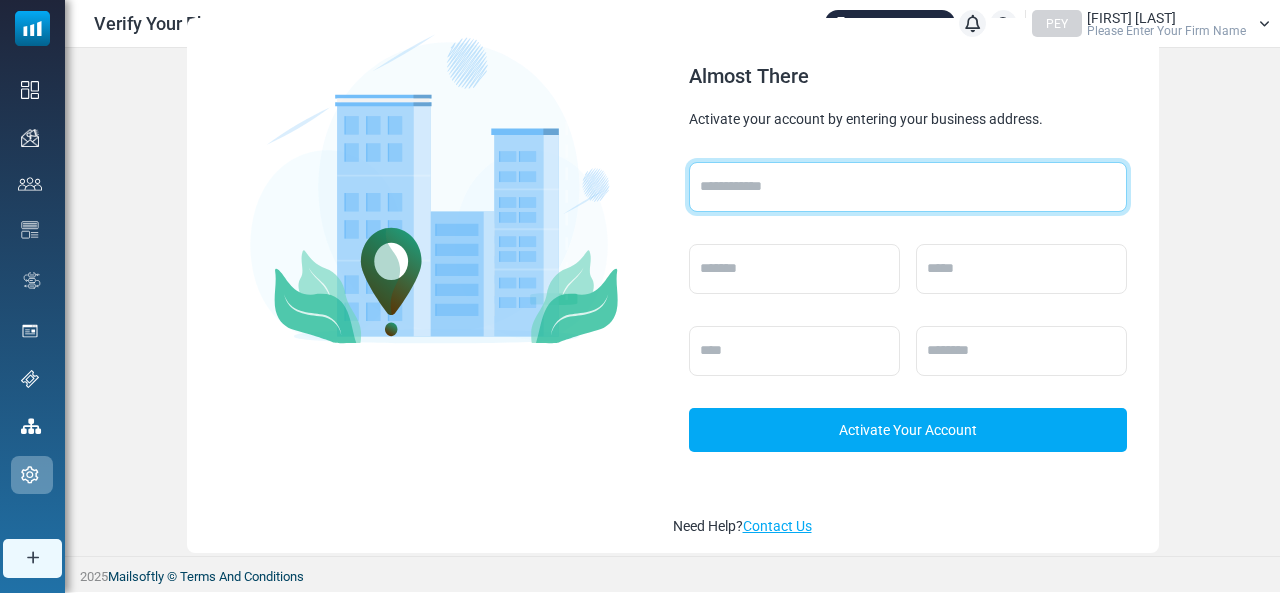 click at bounding box center [908, 187] 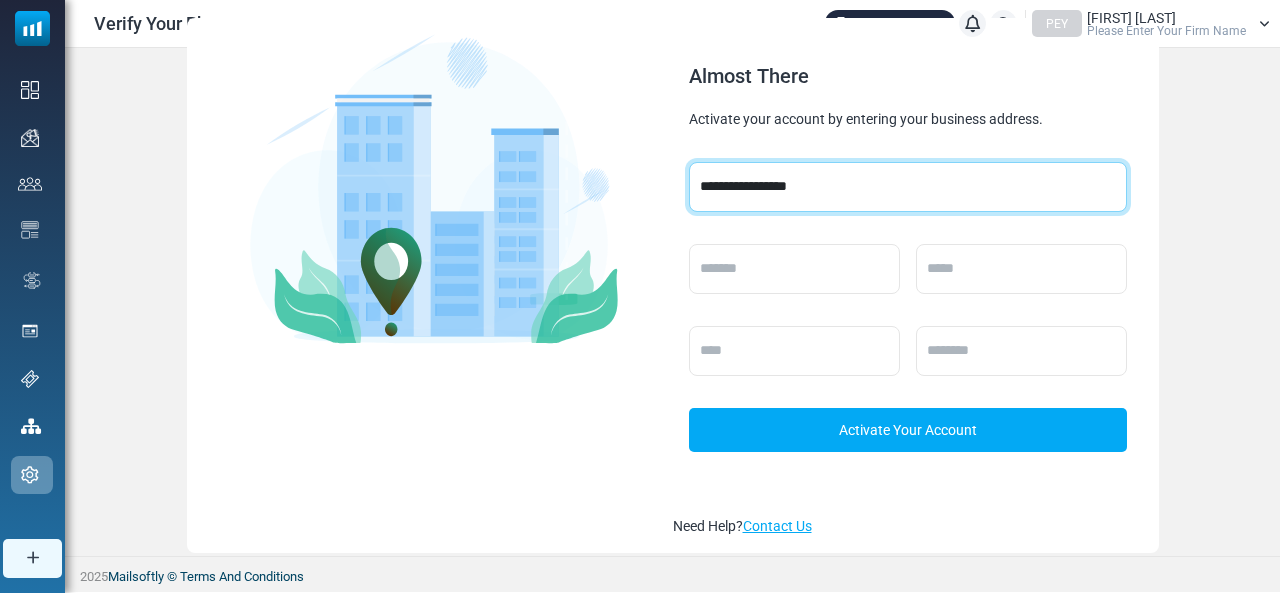 type on "**********" 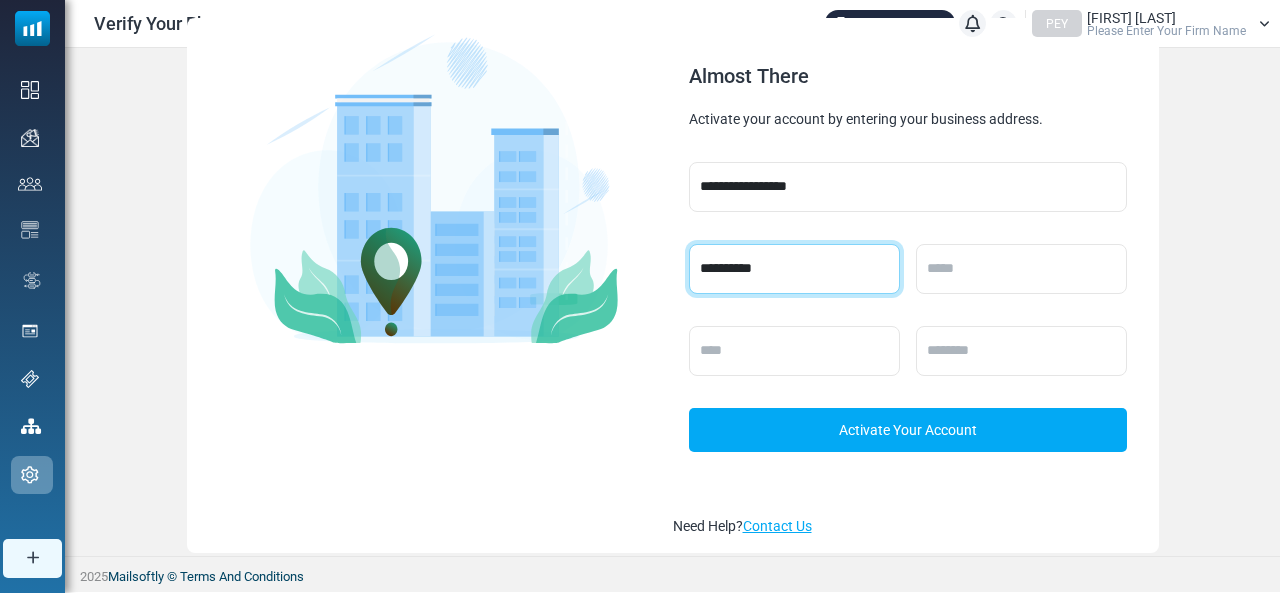 type on "****" 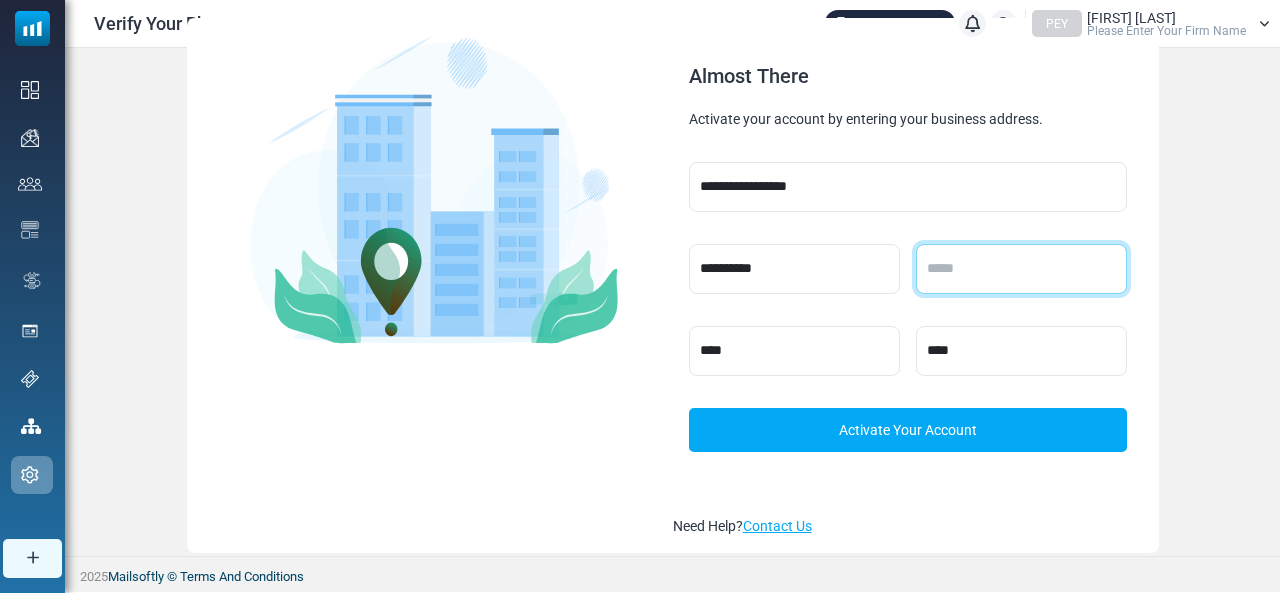 click at bounding box center (1021, 269) 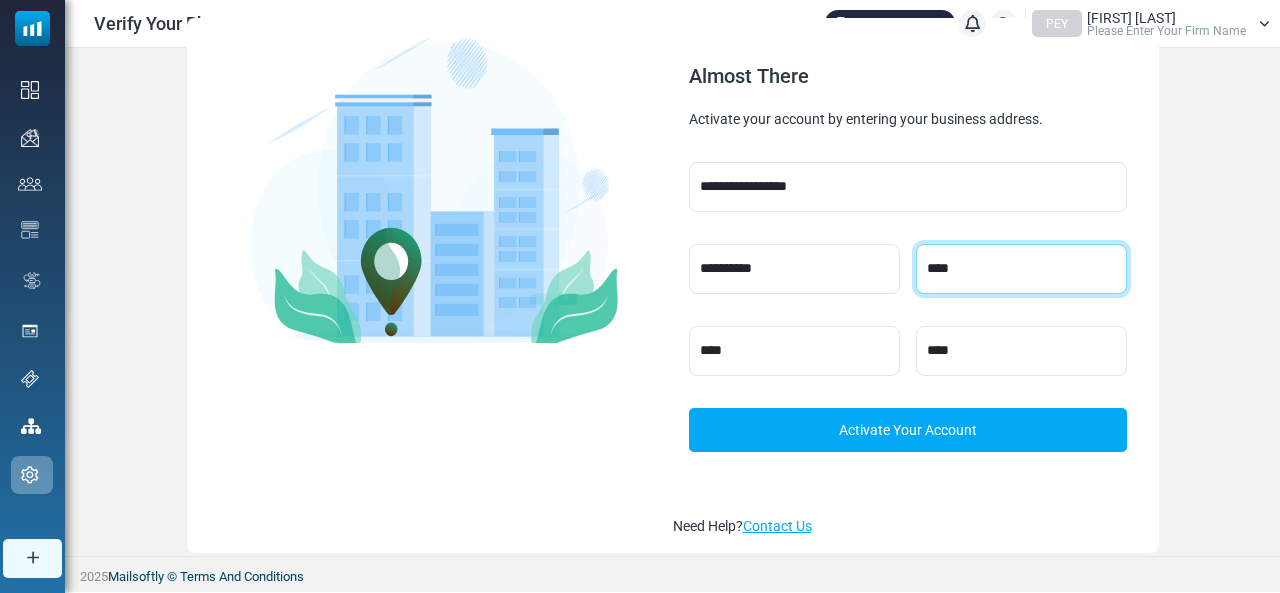 type on "****" 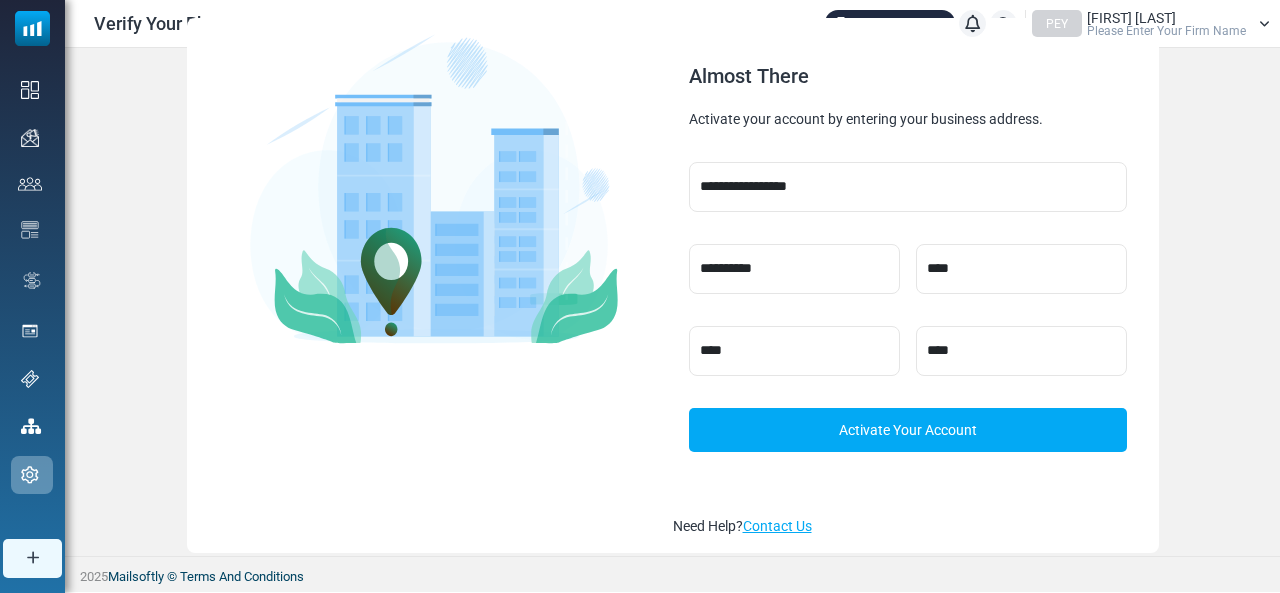click on "Activate Your Account" at bounding box center [908, 430] 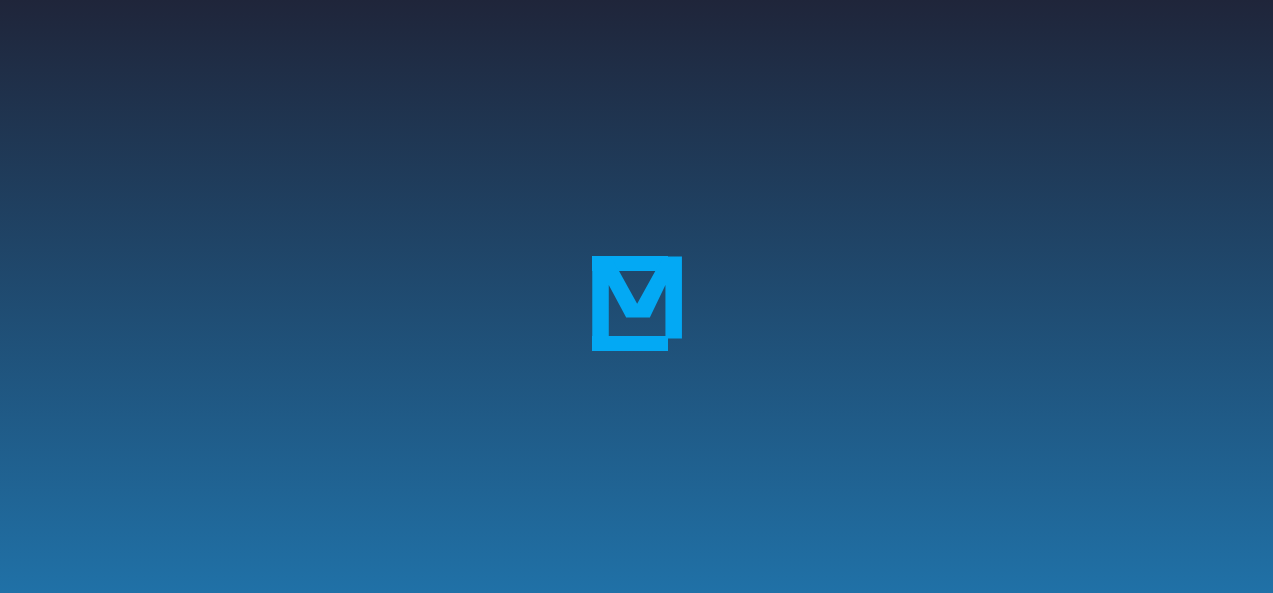 scroll, scrollTop: 0, scrollLeft: 0, axis: both 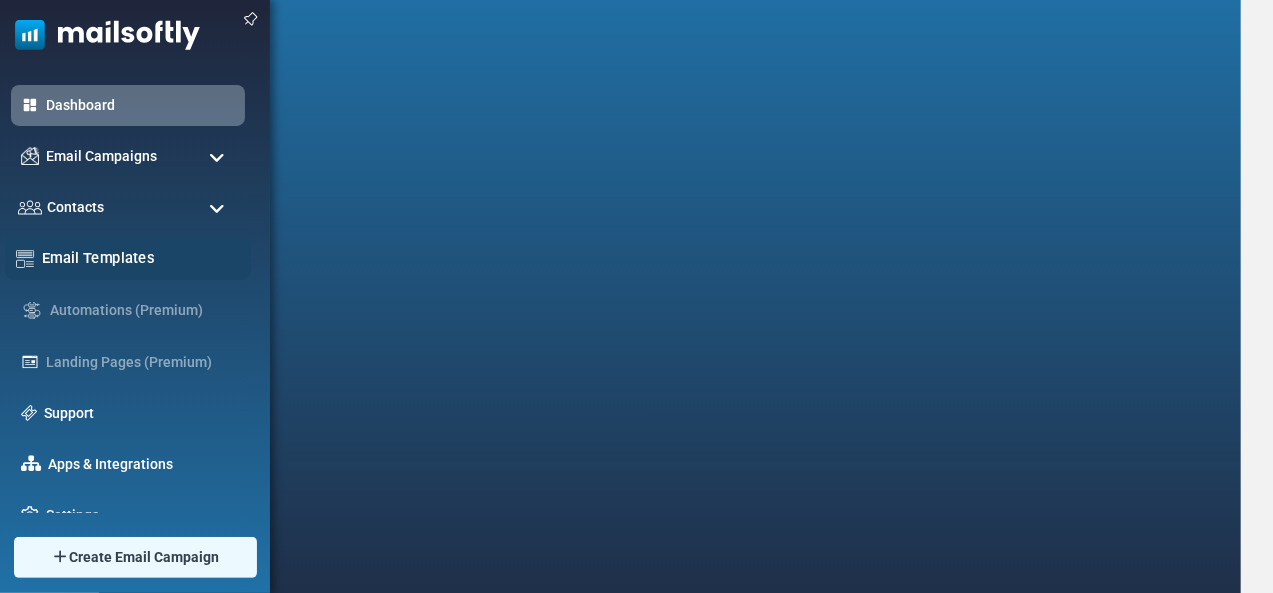 click on "Email Templates" at bounding box center (141, 258) 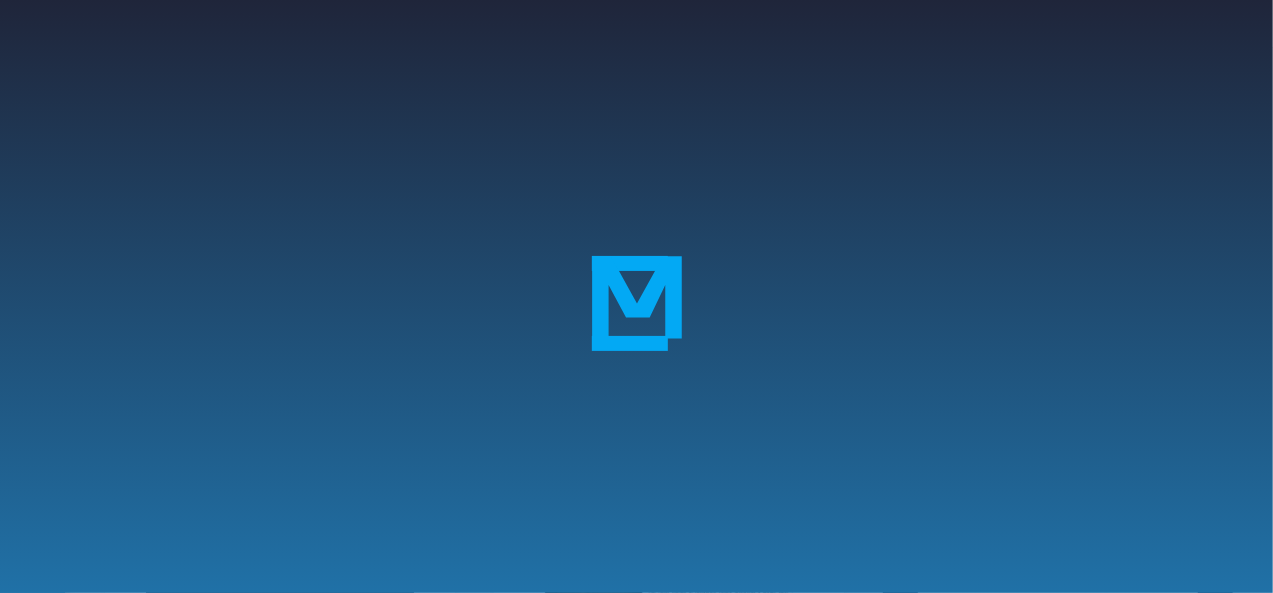 scroll, scrollTop: 0, scrollLeft: 0, axis: both 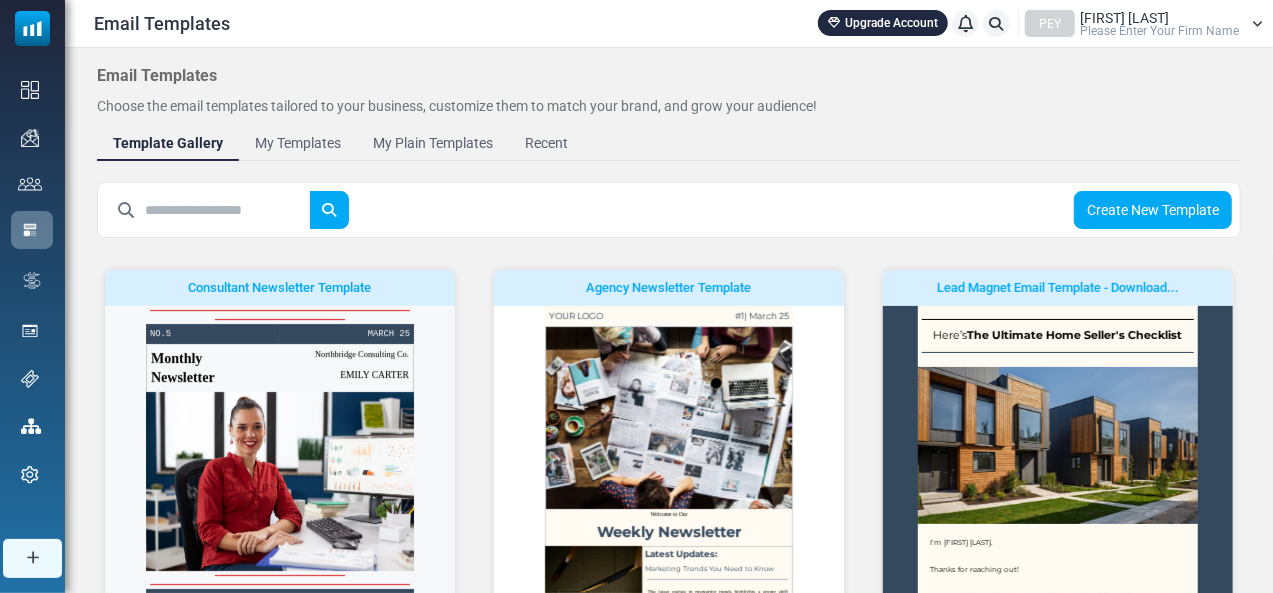 click at bounding box center [227, 210] 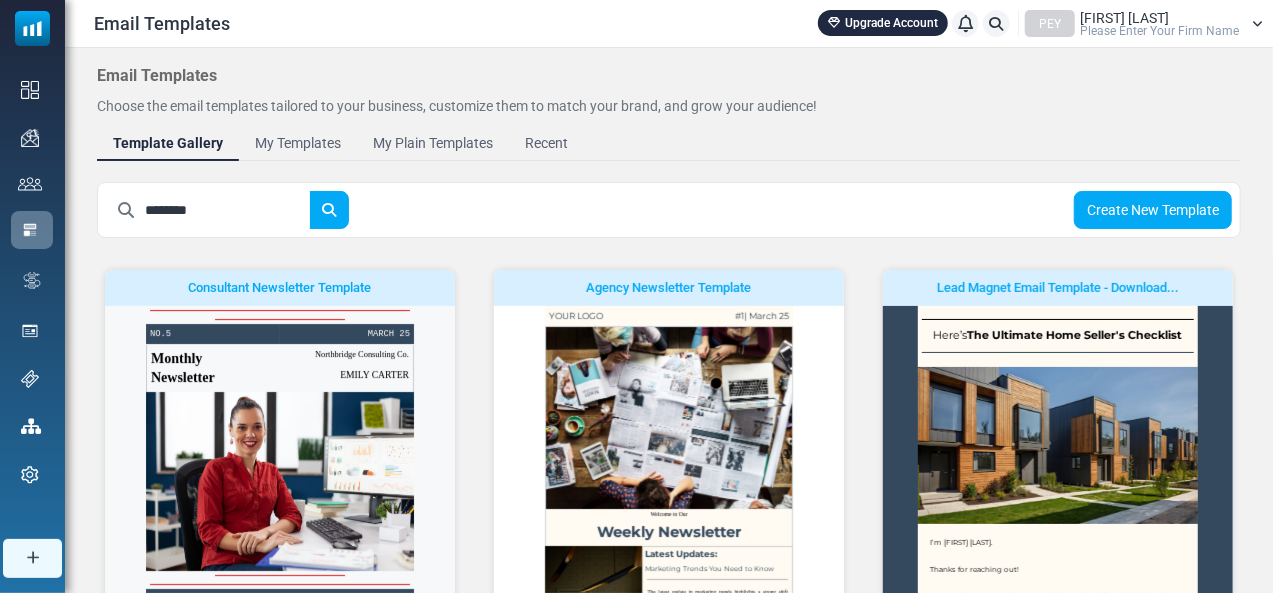 type on "********" 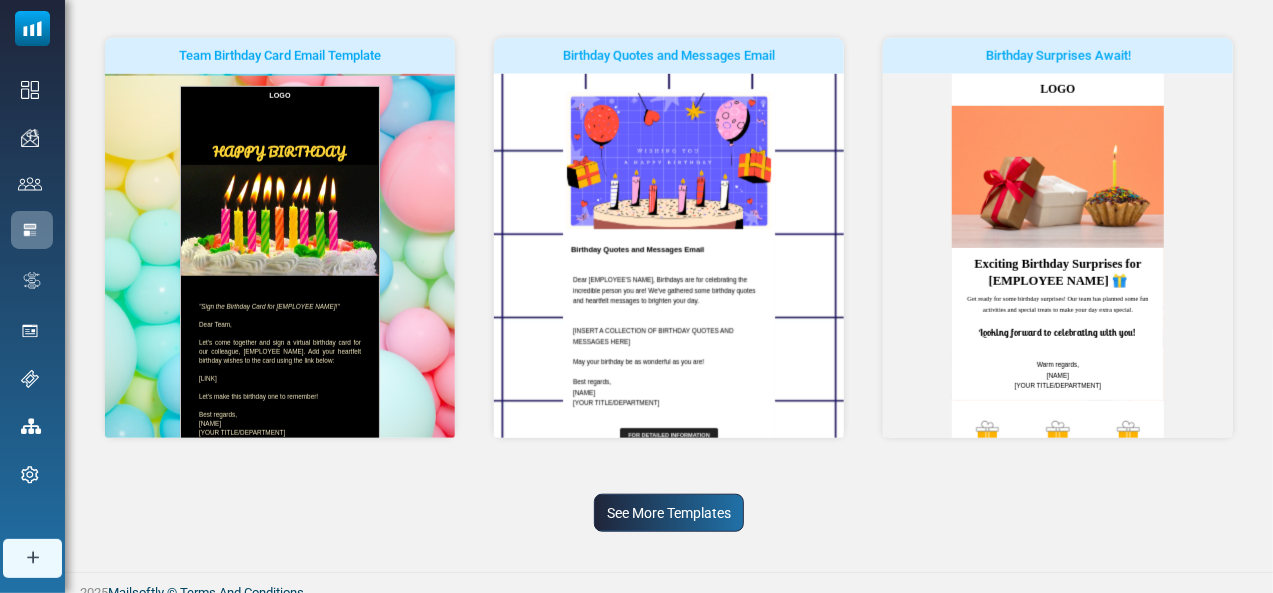 scroll, scrollTop: 700, scrollLeft: 0, axis: vertical 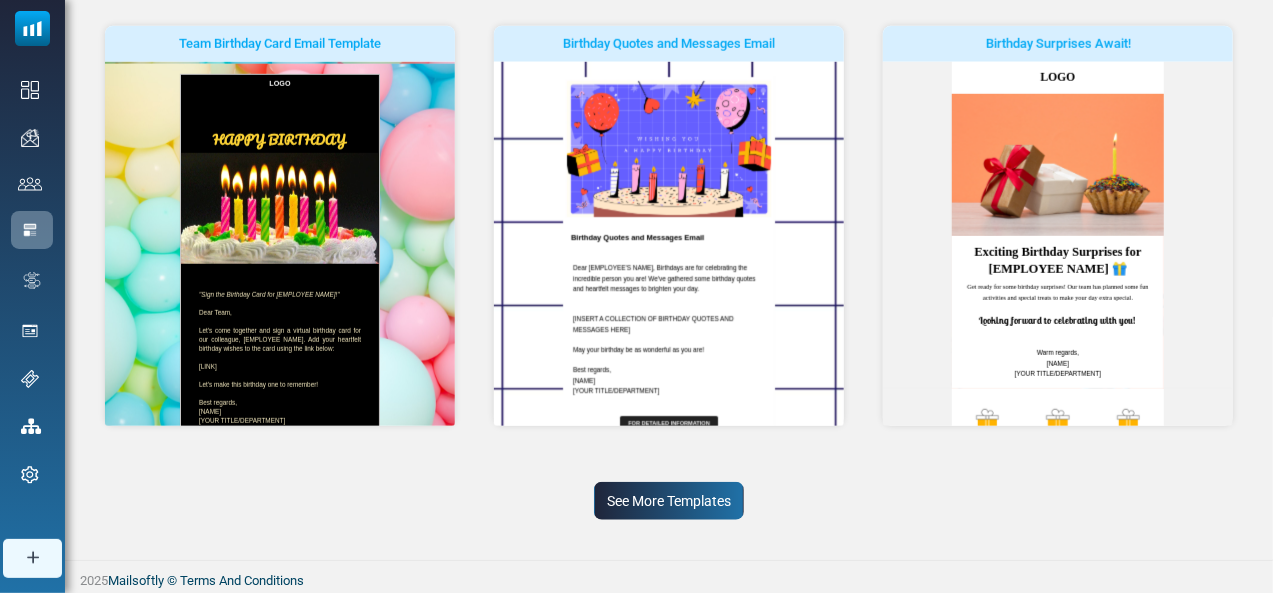 click on "See More Templates" at bounding box center (669, 501) 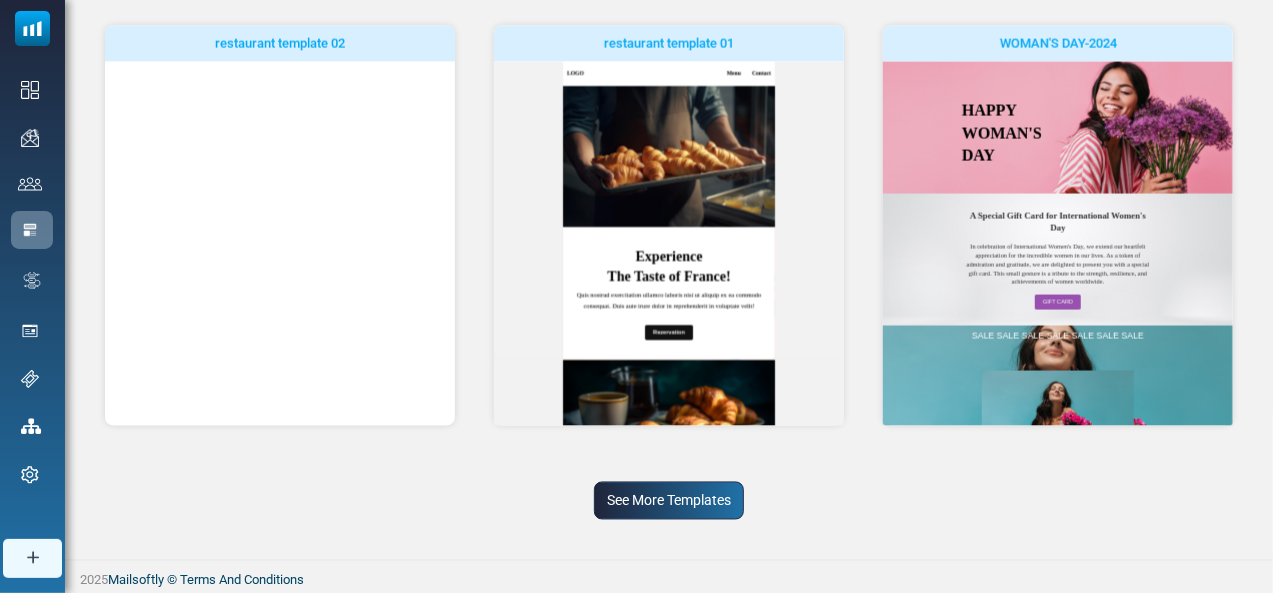 scroll, scrollTop: 0, scrollLeft: 0, axis: both 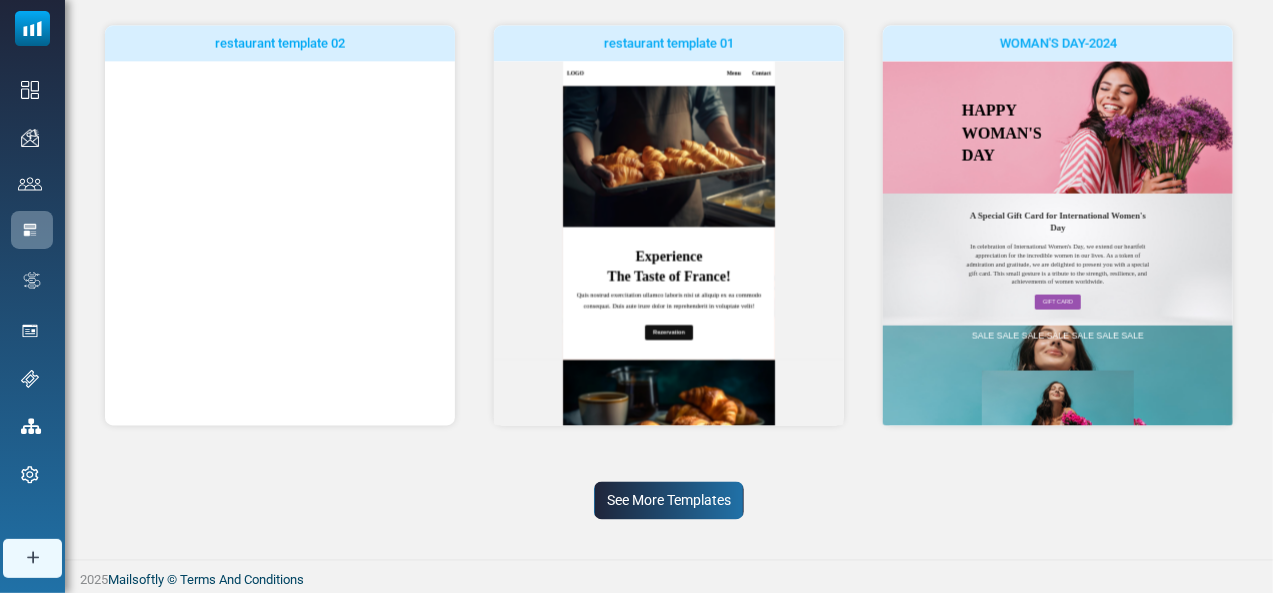 click on "See More Templates" at bounding box center (669, 501) 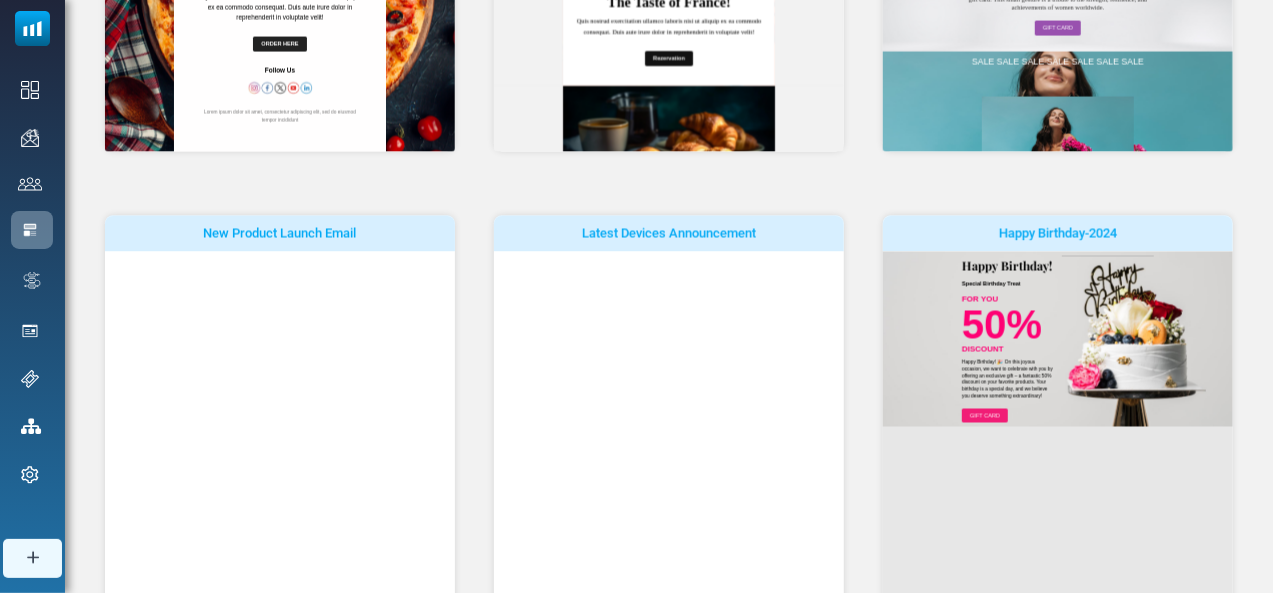 scroll, scrollTop: 2014, scrollLeft: 0, axis: vertical 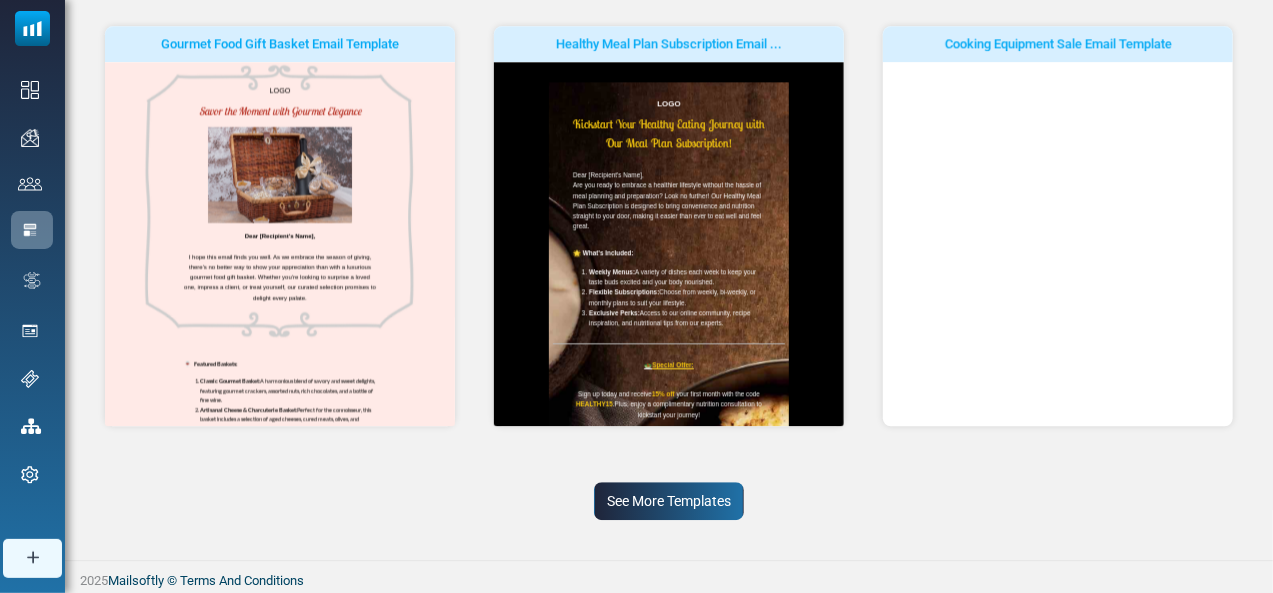 click on "See More Templates" at bounding box center (669, 501) 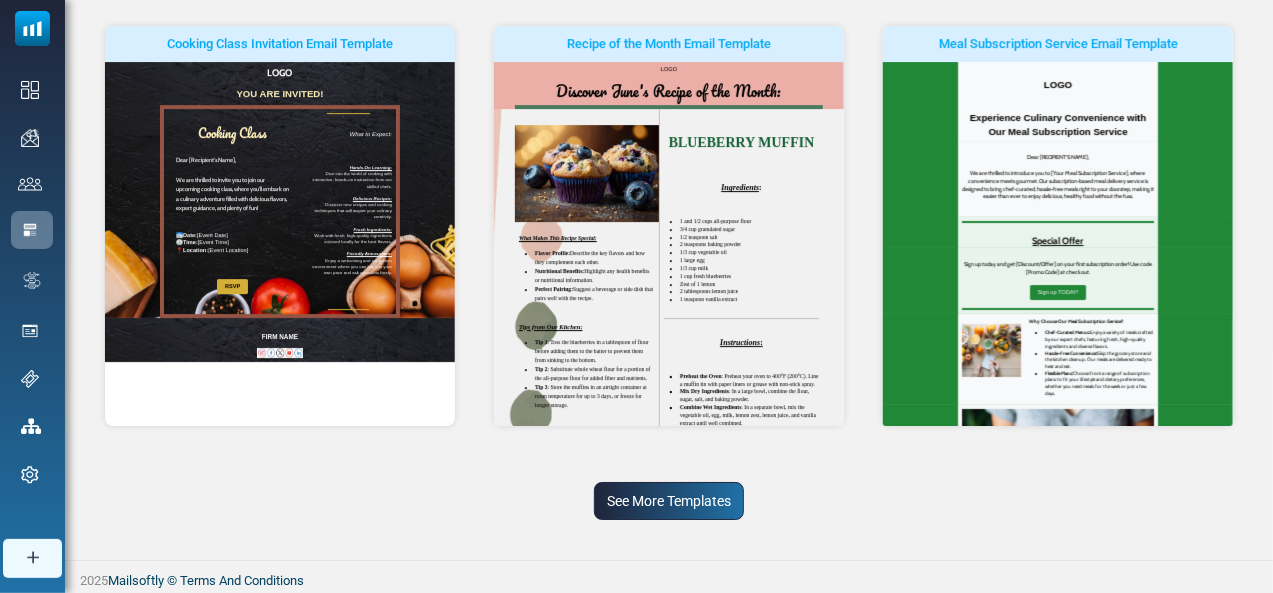 click on "See More Templates" at bounding box center (669, 501) 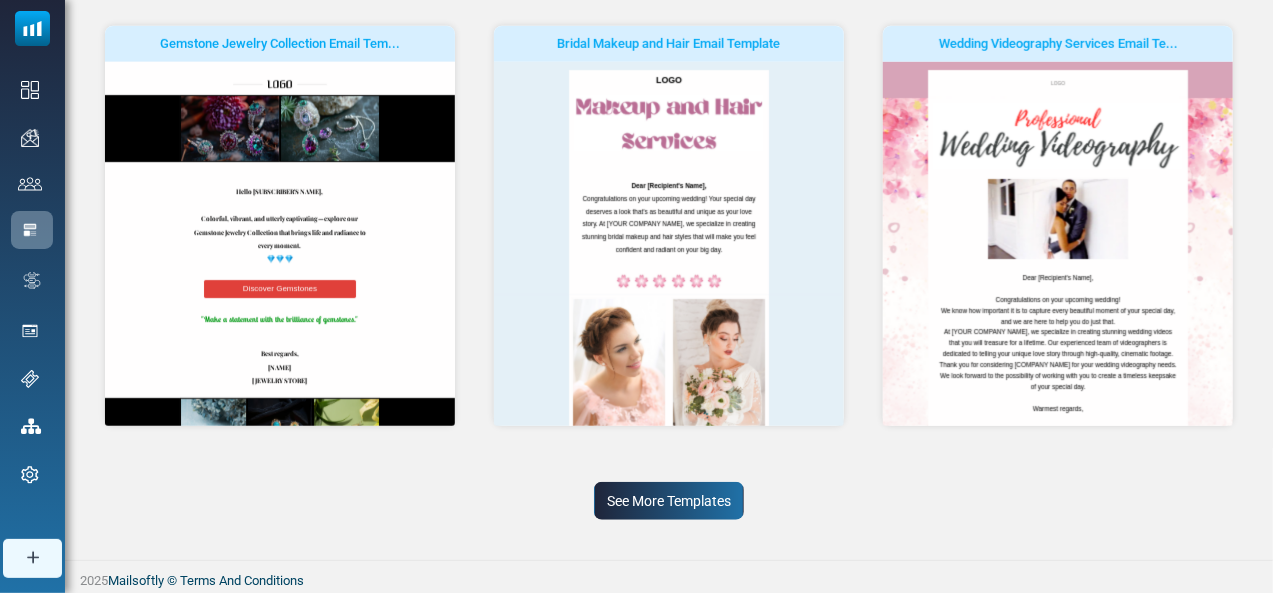 click on "See More Templates" at bounding box center [669, 501] 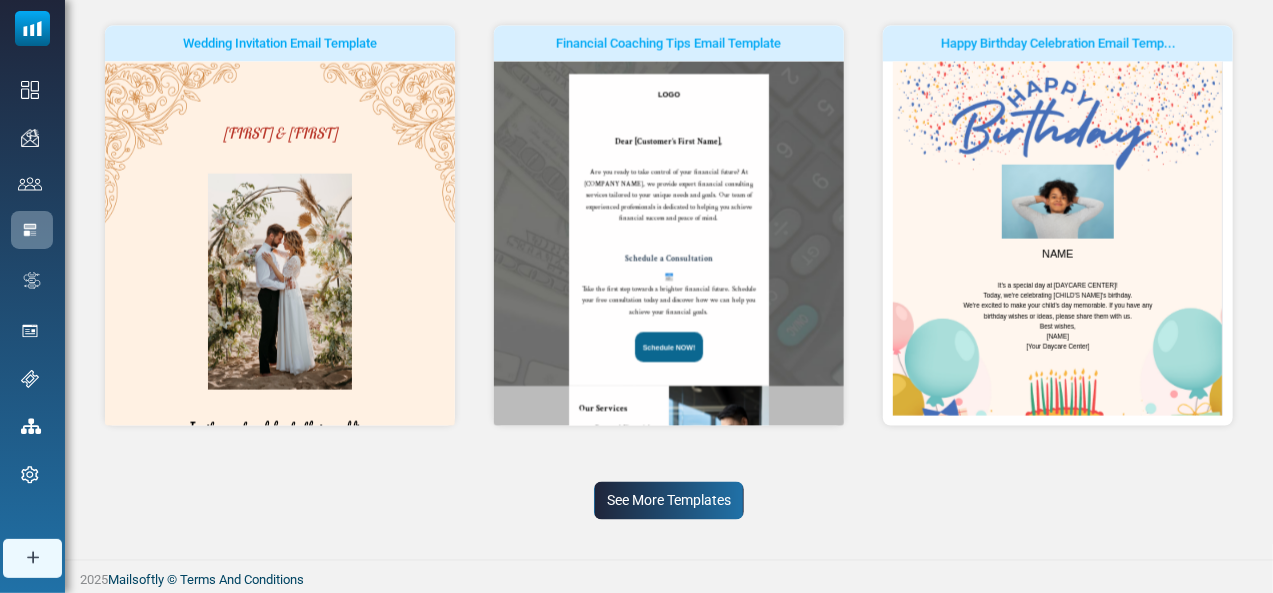 click on "See More Templates" at bounding box center (669, 501) 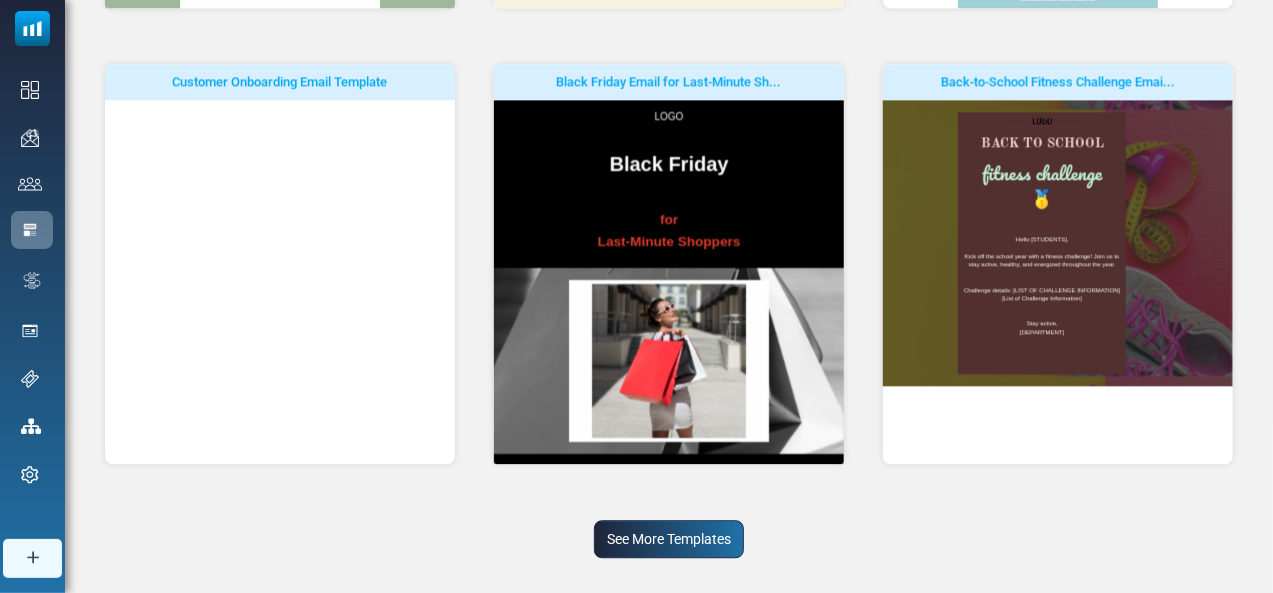 click on "See More Templates" at bounding box center (669, 539) 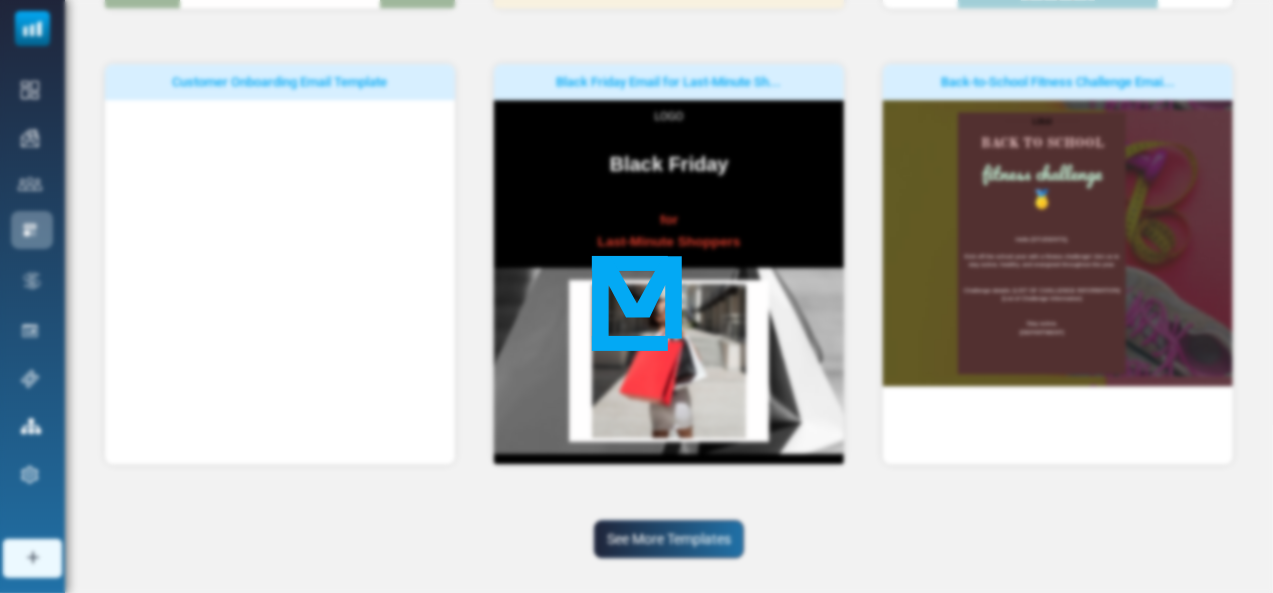 click at bounding box center [636, 296] 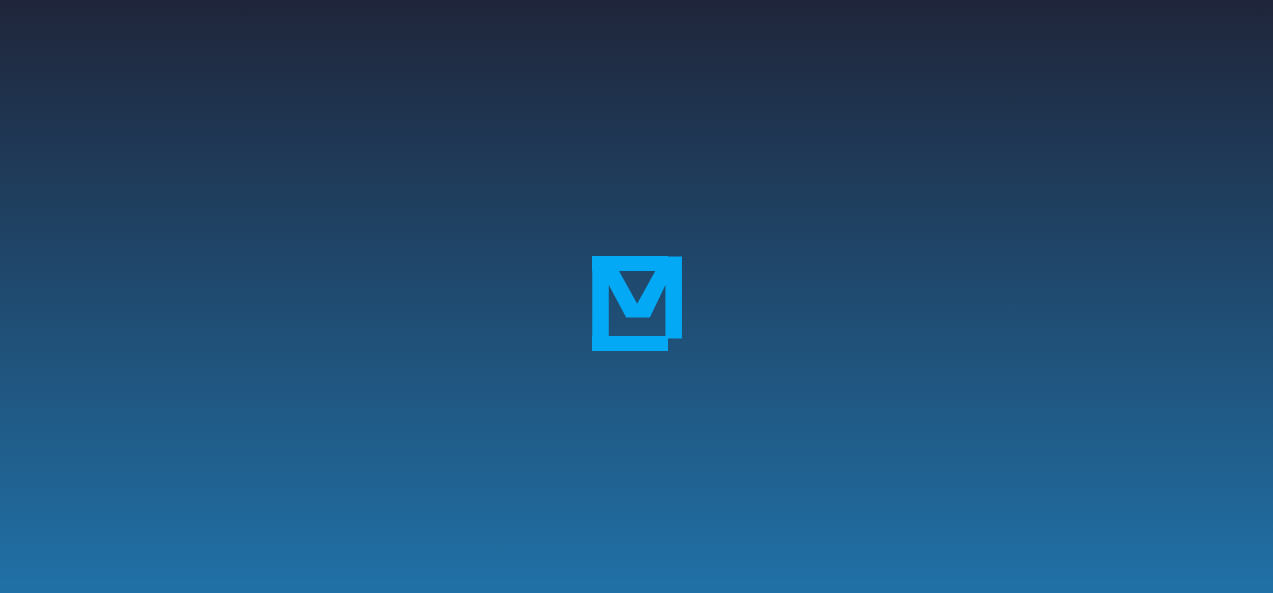 scroll, scrollTop: 379, scrollLeft: 0, axis: vertical 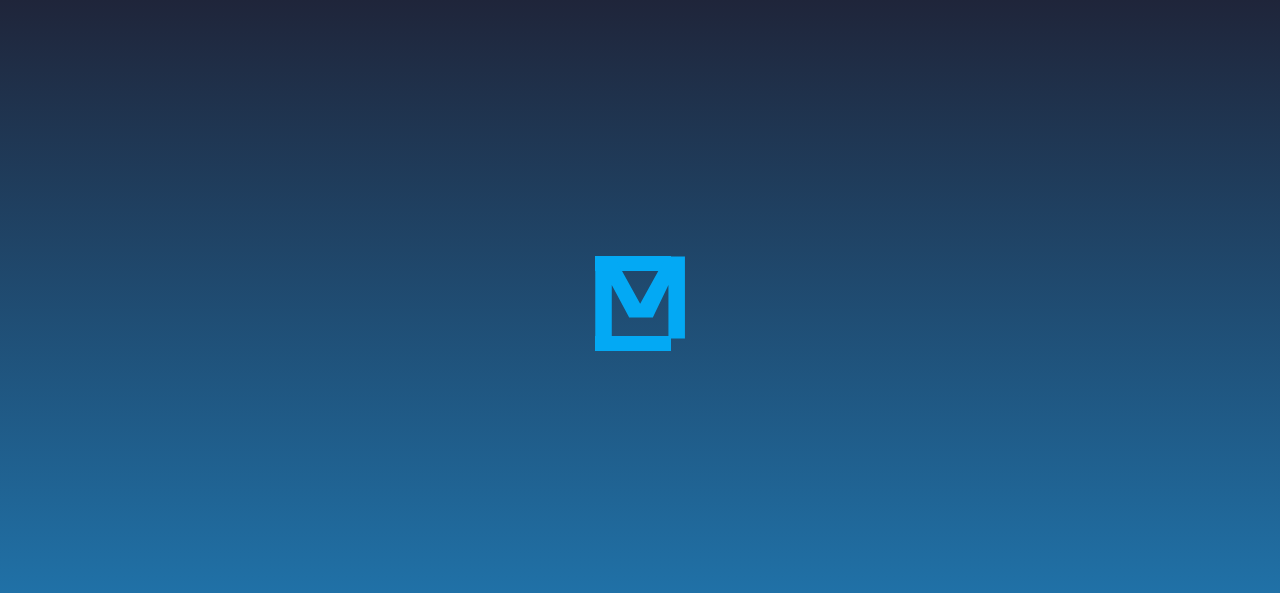 select on "****" 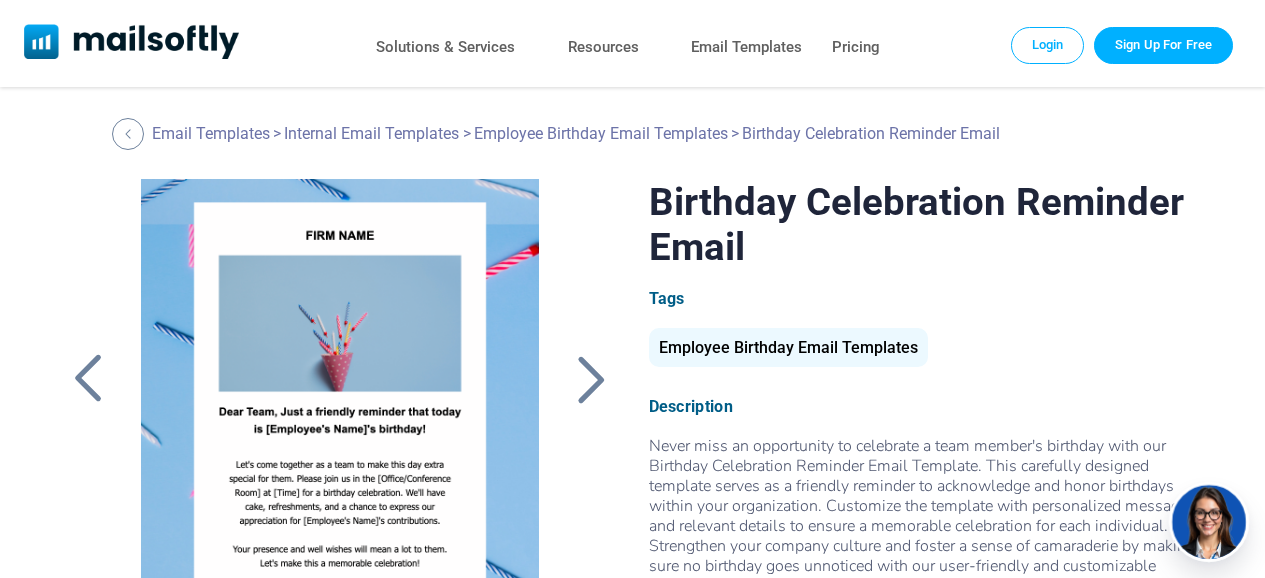 scroll, scrollTop: 112, scrollLeft: 0, axis: vertical 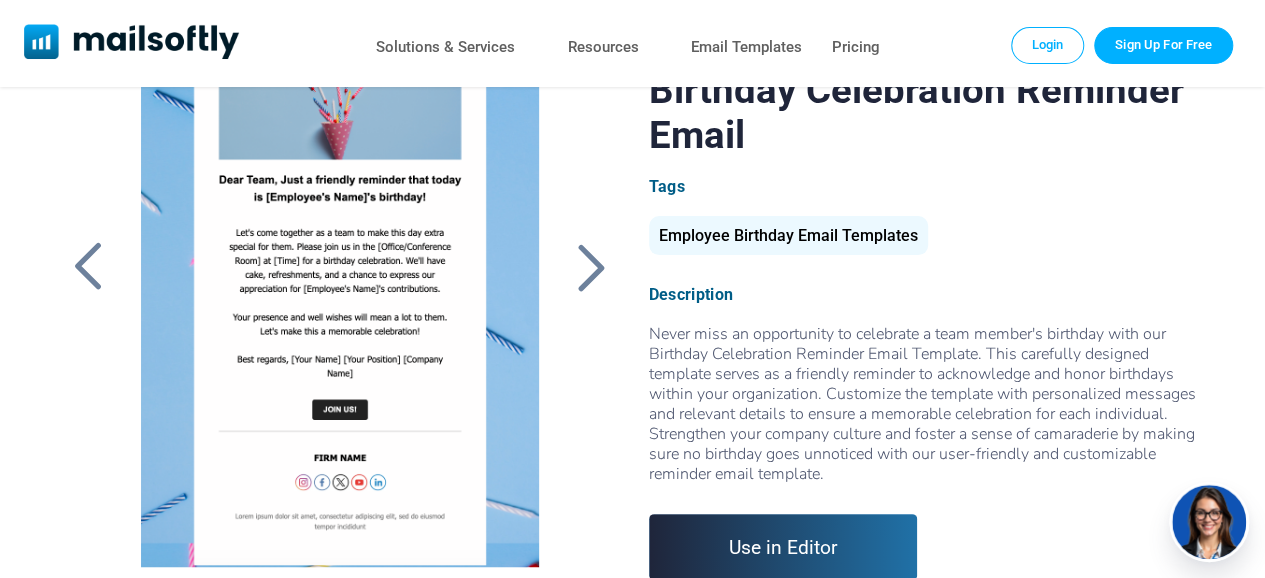 click at bounding box center (340, 317) 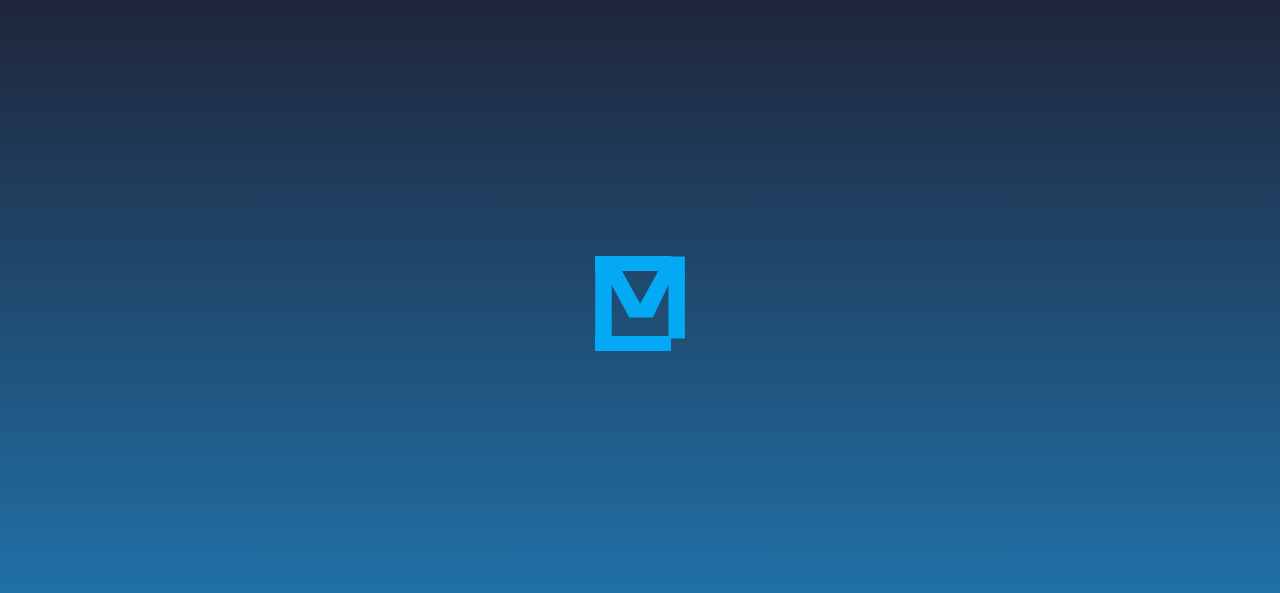 scroll, scrollTop: 0, scrollLeft: 0, axis: both 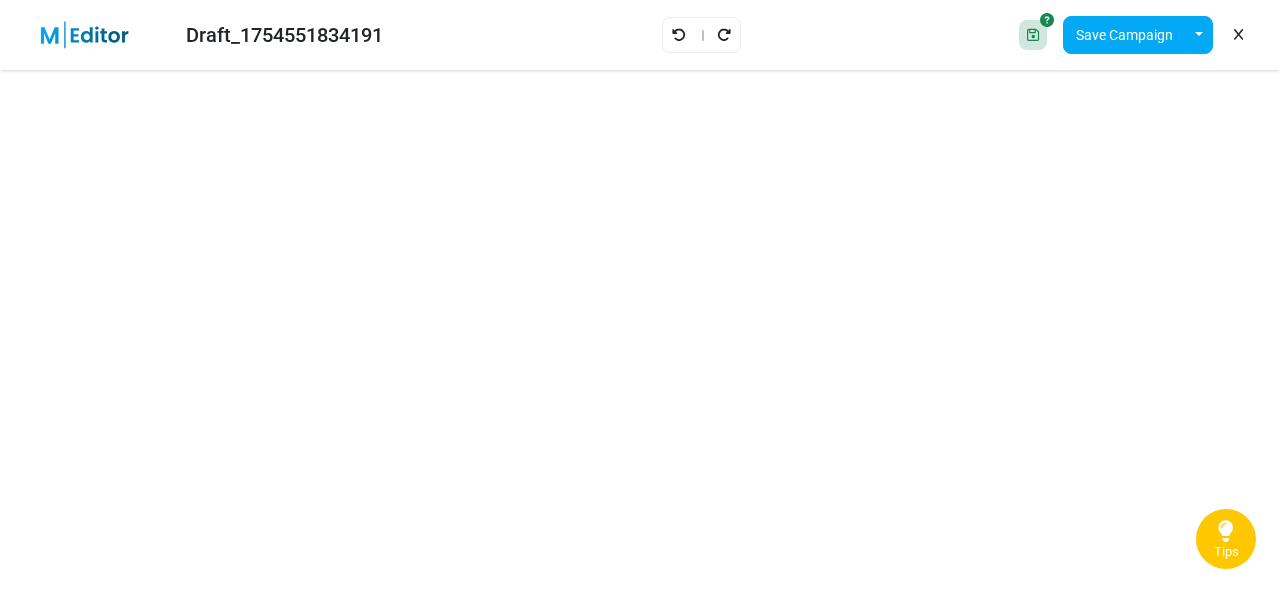 click at bounding box center [1033, 35] 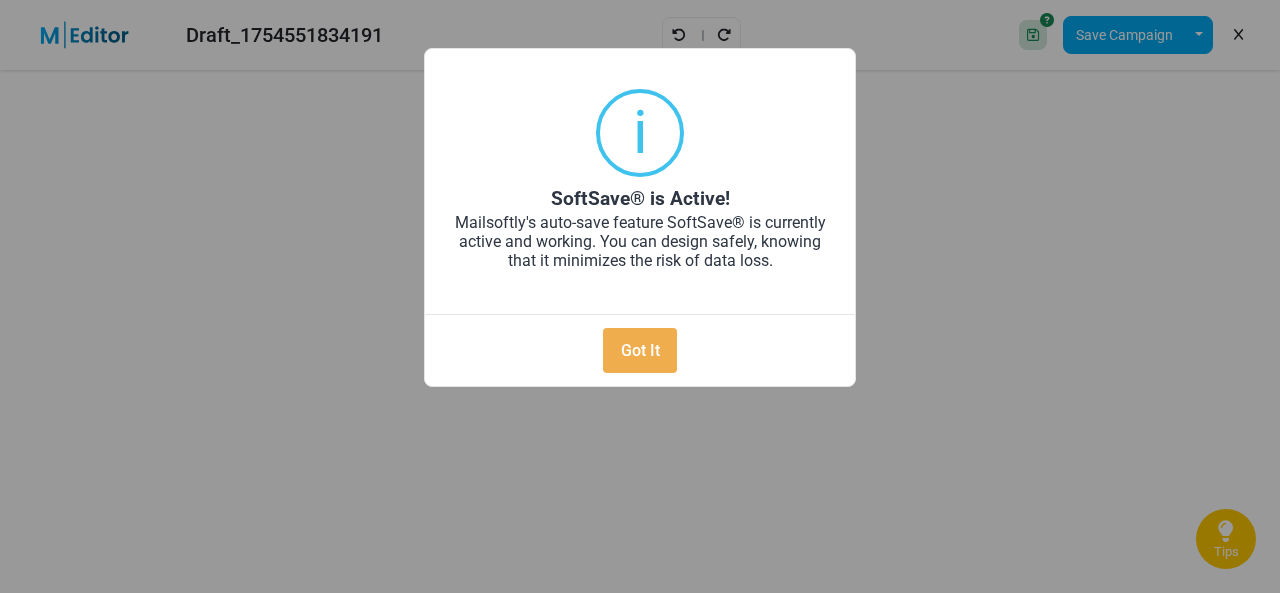 click on "Got It No Cancel" at bounding box center [640, 346] 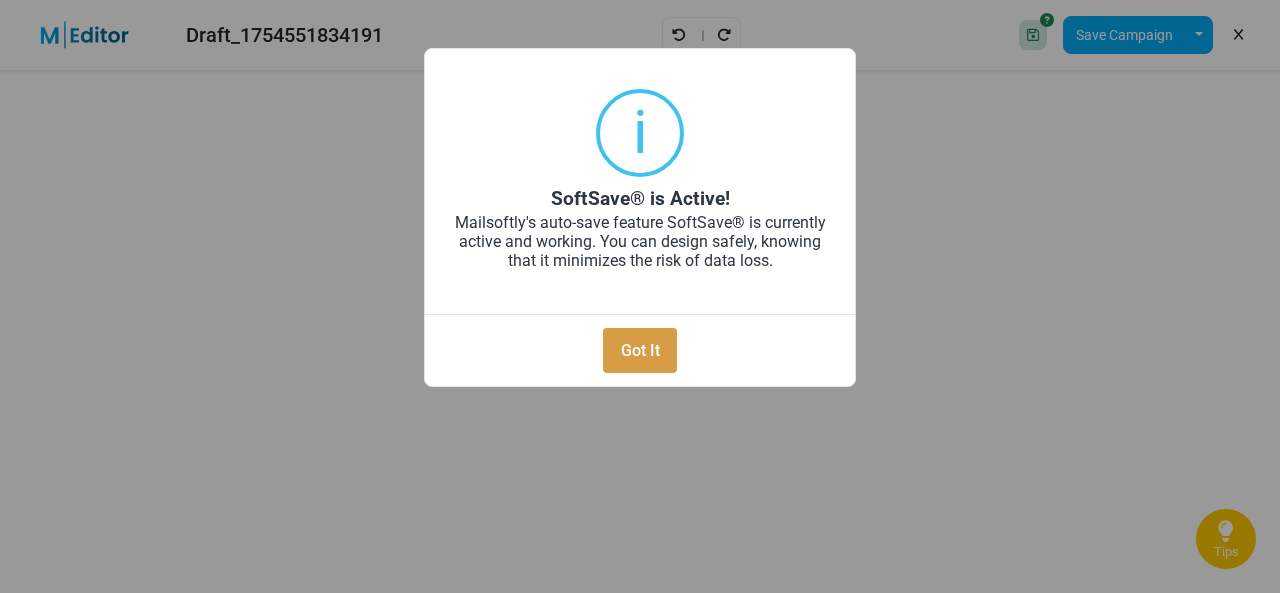 click on "Got It" at bounding box center [640, 350] 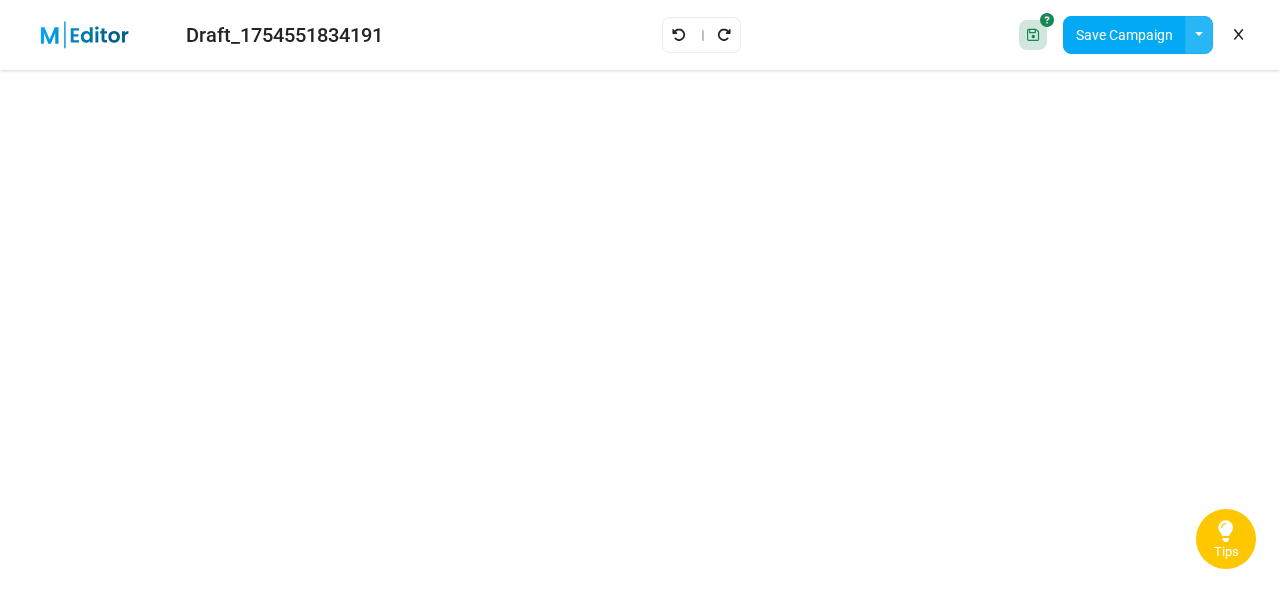 click at bounding box center [1199, 35] 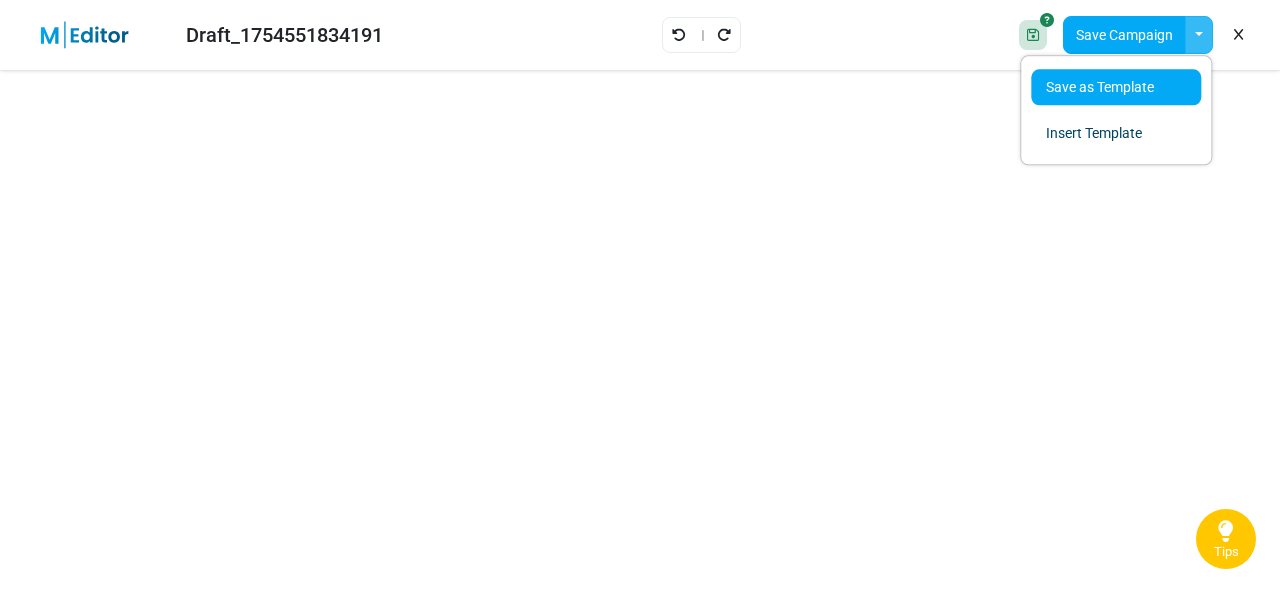 click on "Save as Template" at bounding box center (1116, 87) 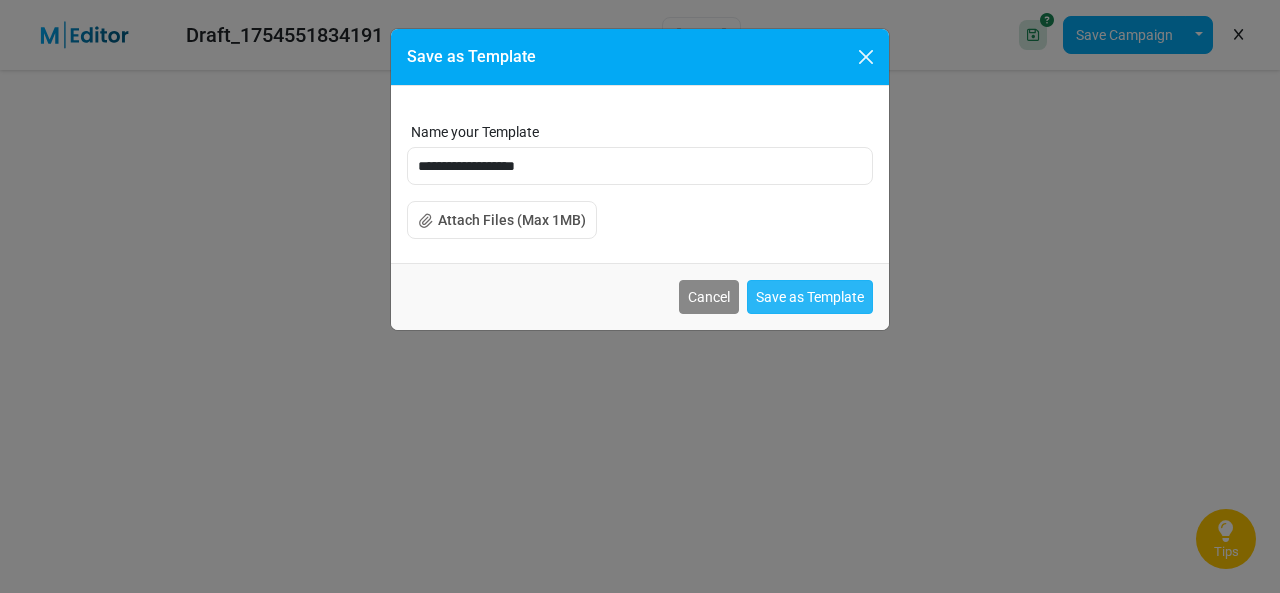 click on "Save as Template" at bounding box center (810, 297) 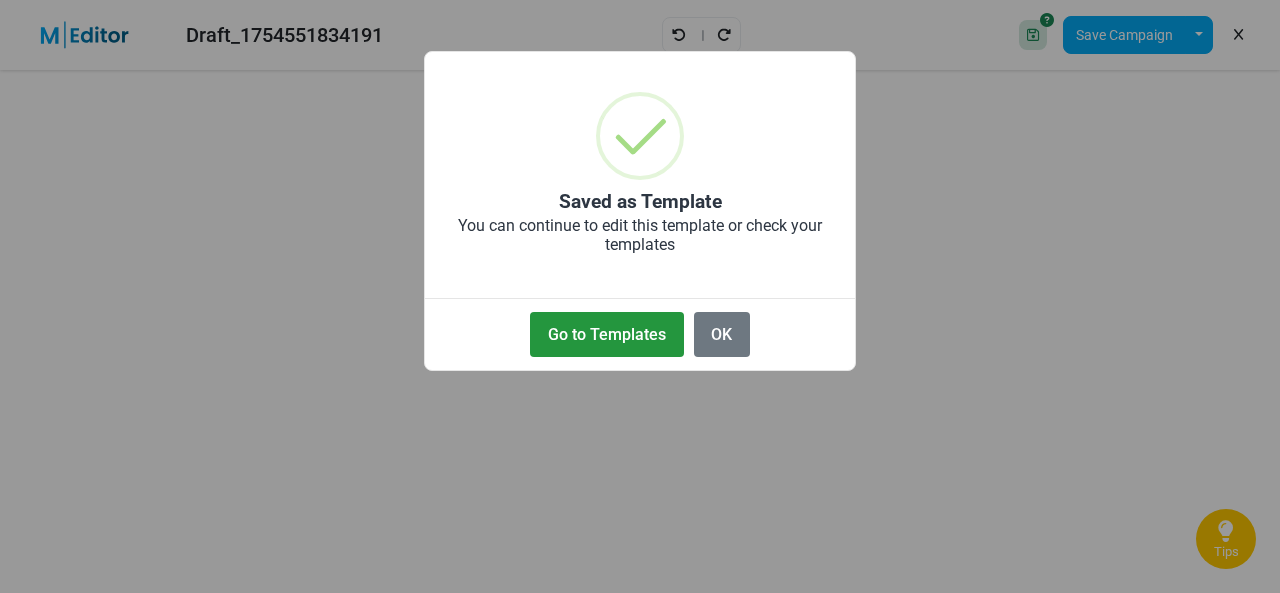 click on "Go to Templates" at bounding box center [606, 334] 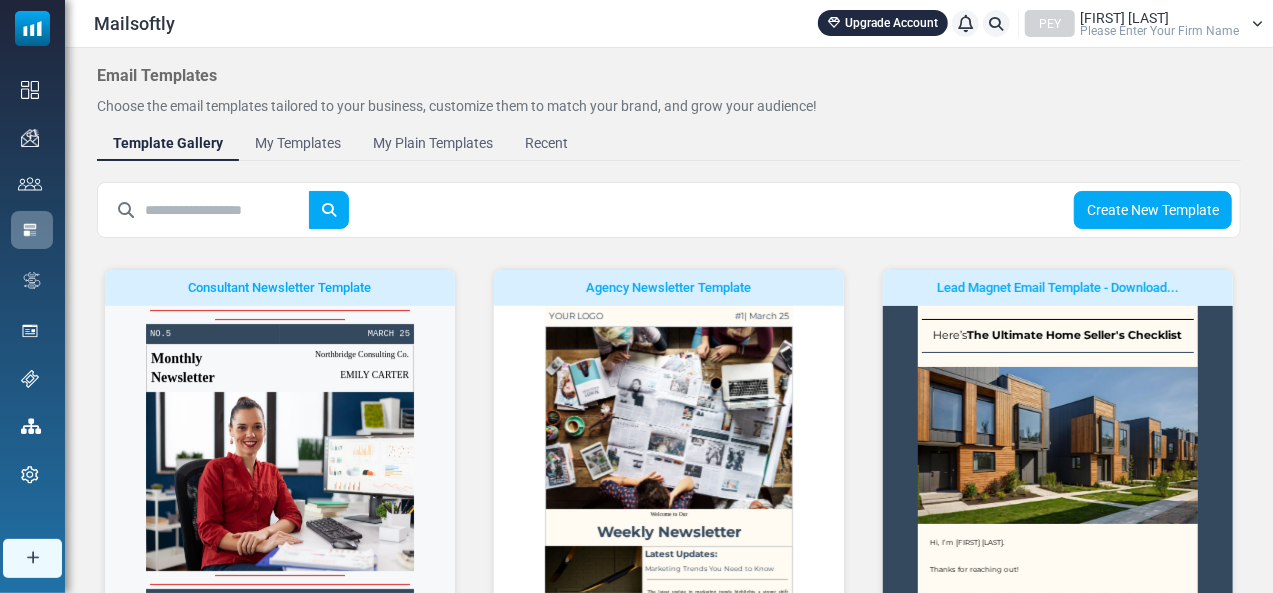 scroll, scrollTop: 0, scrollLeft: 0, axis: both 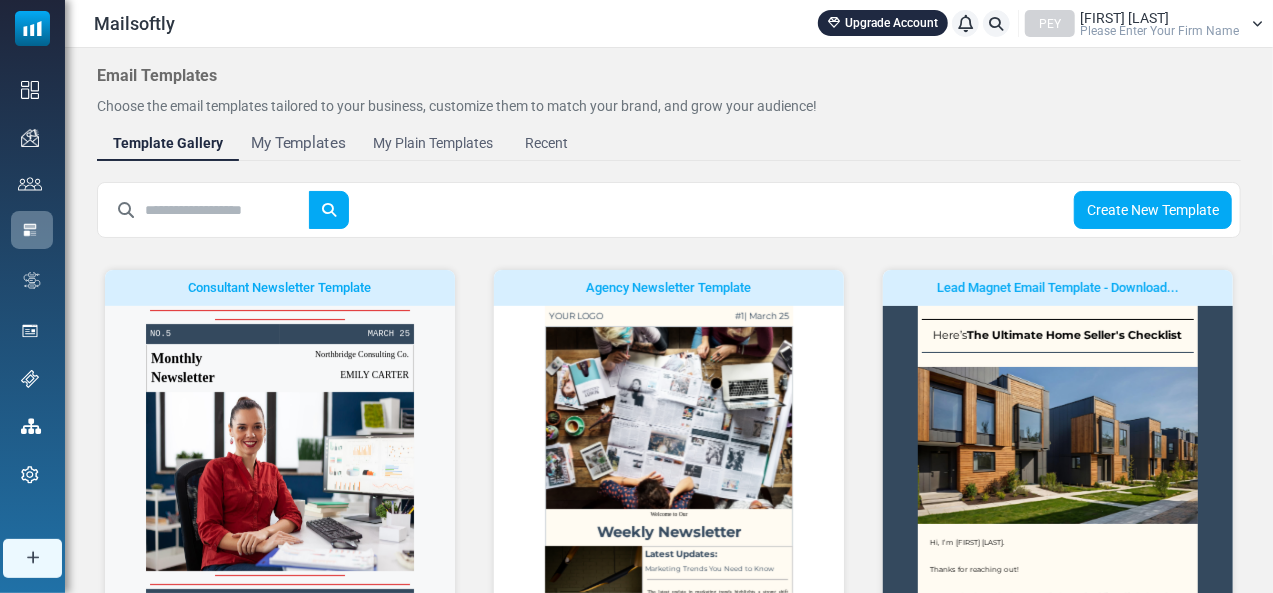 click on "My Templates" at bounding box center [298, 143] 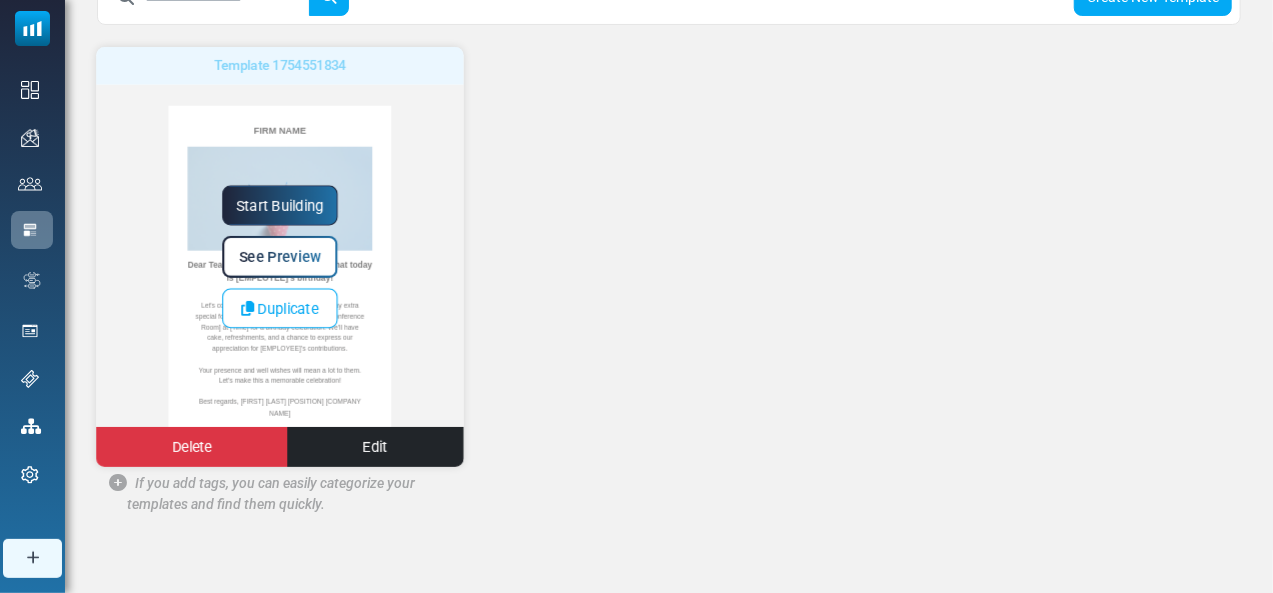 scroll, scrollTop: 217, scrollLeft: 0, axis: vertical 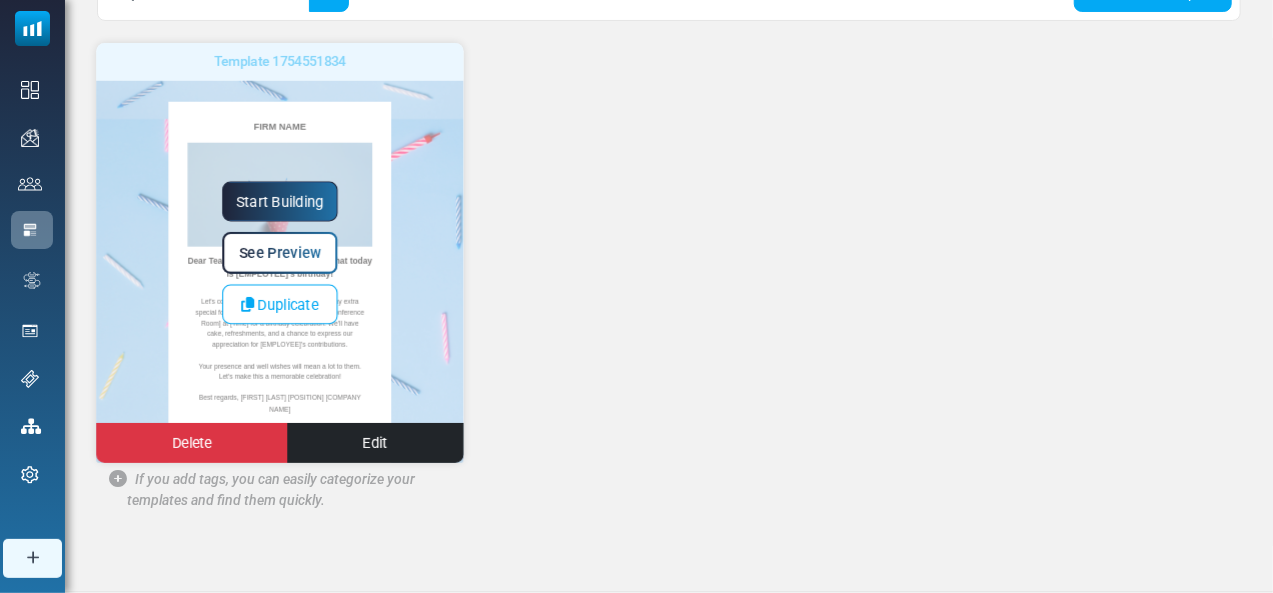 click on "Start Building" at bounding box center [280, 202] 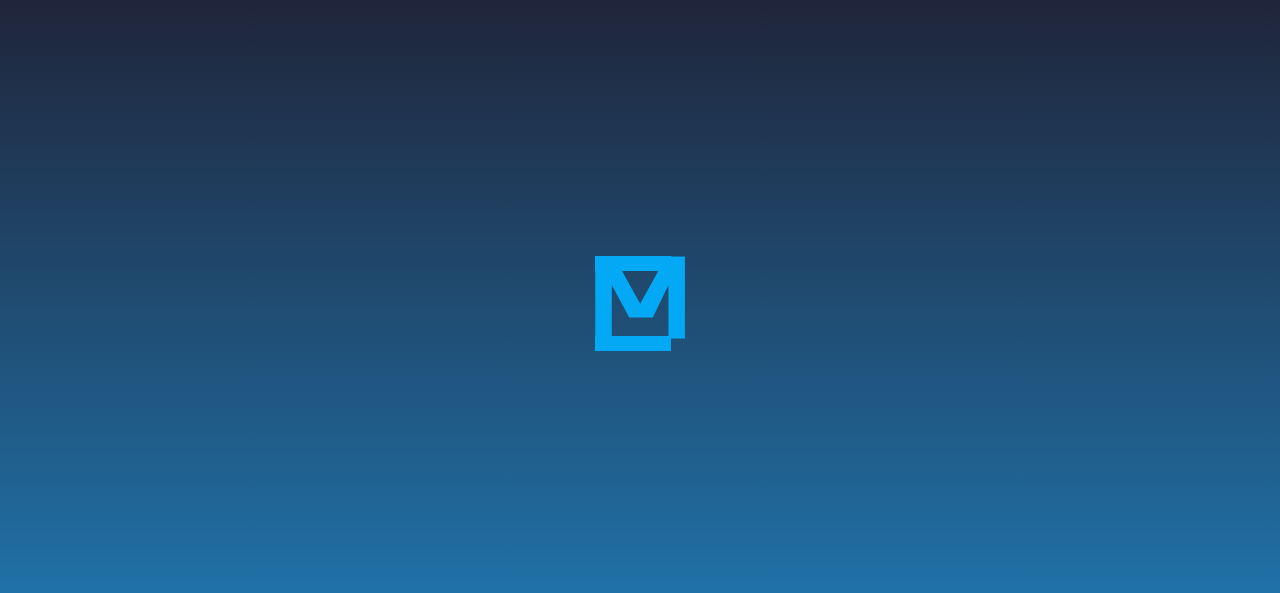 scroll, scrollTop: 0, scrollLeft: 0, axis: both 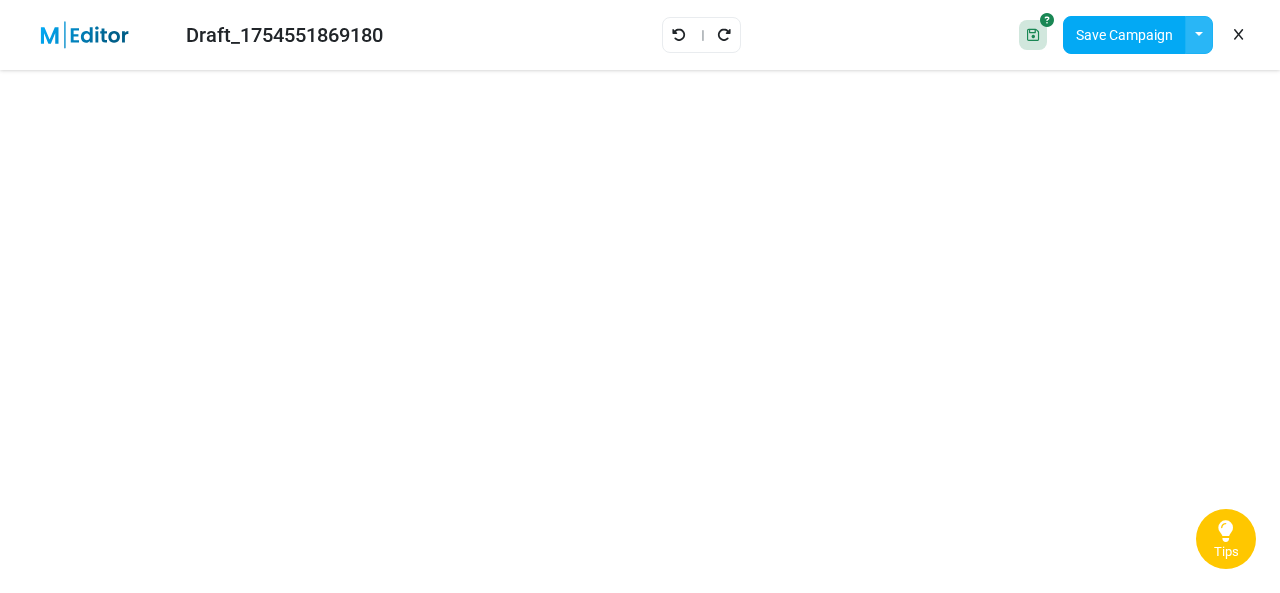click at bounding box center (1199, 35) 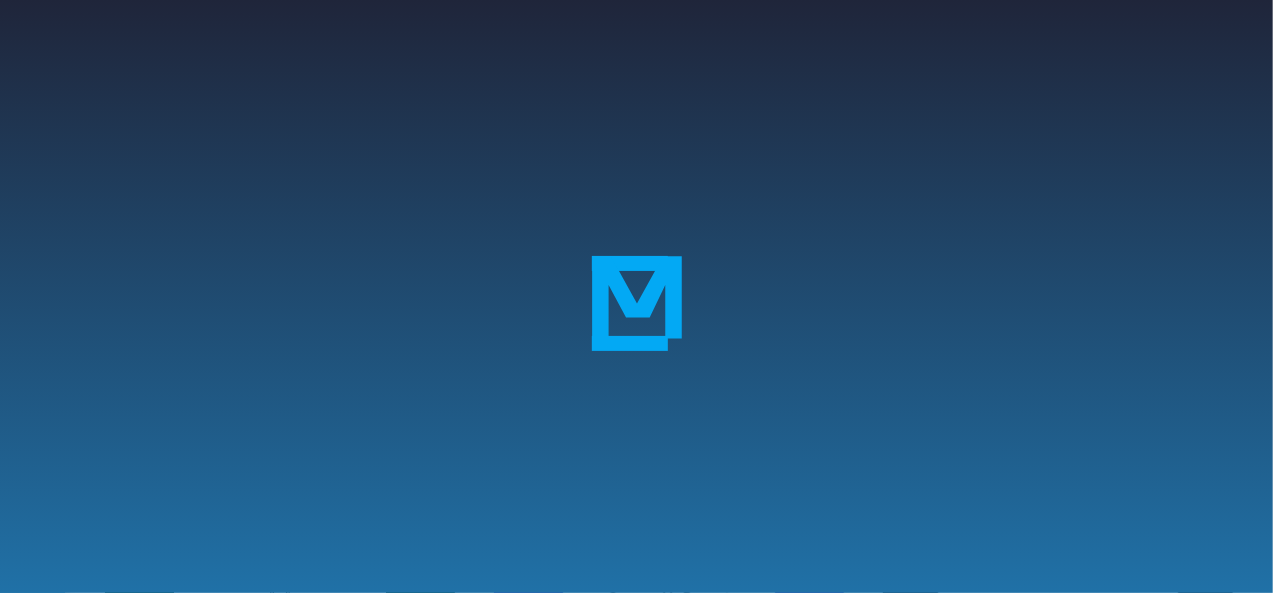 scroll, scrollTop: 0, scrollLeft: 0, axis: both 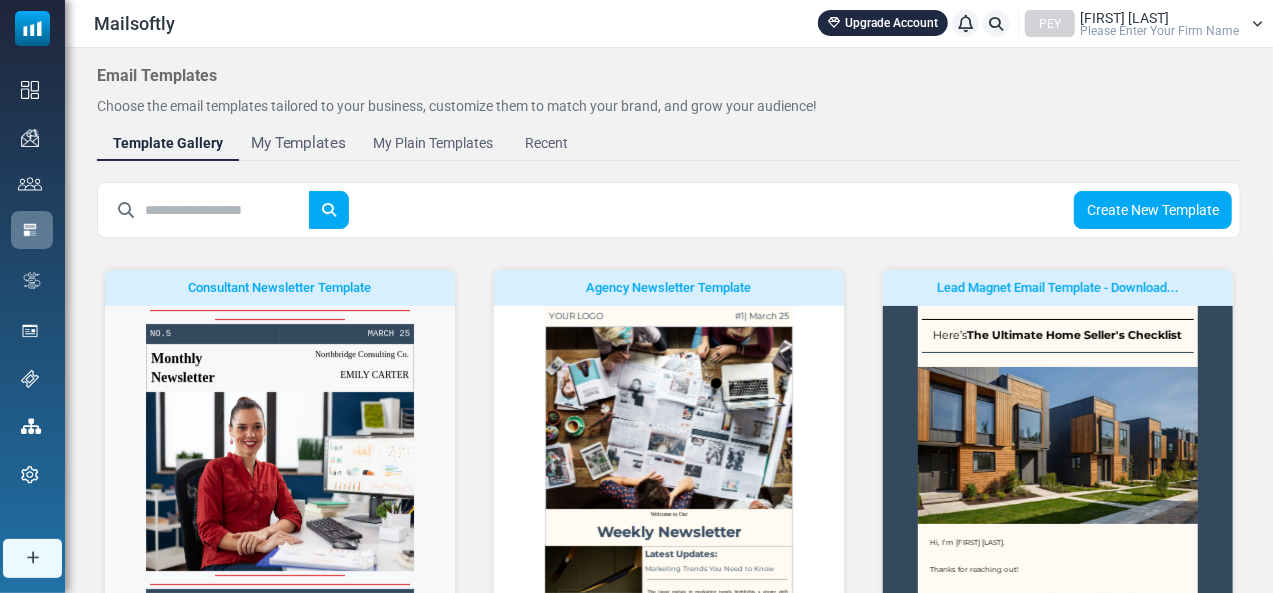click on "My Templates" at bounding box center (298, 143) 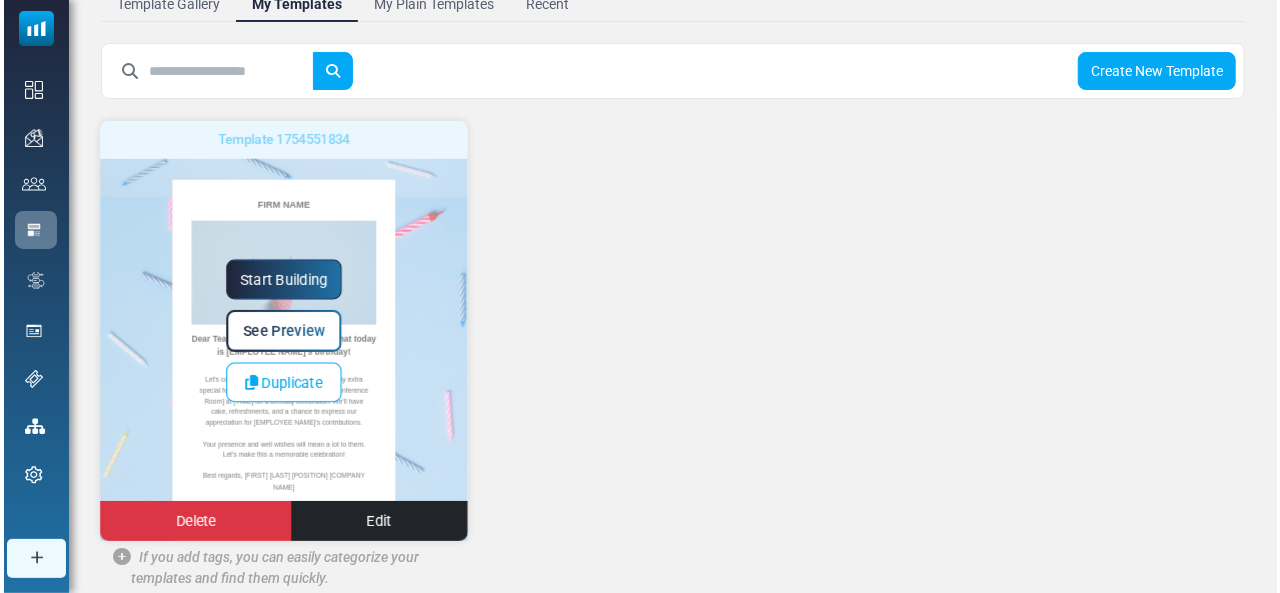scroll, scrollTop: 140, scrollLeft: 0, axis: vertical 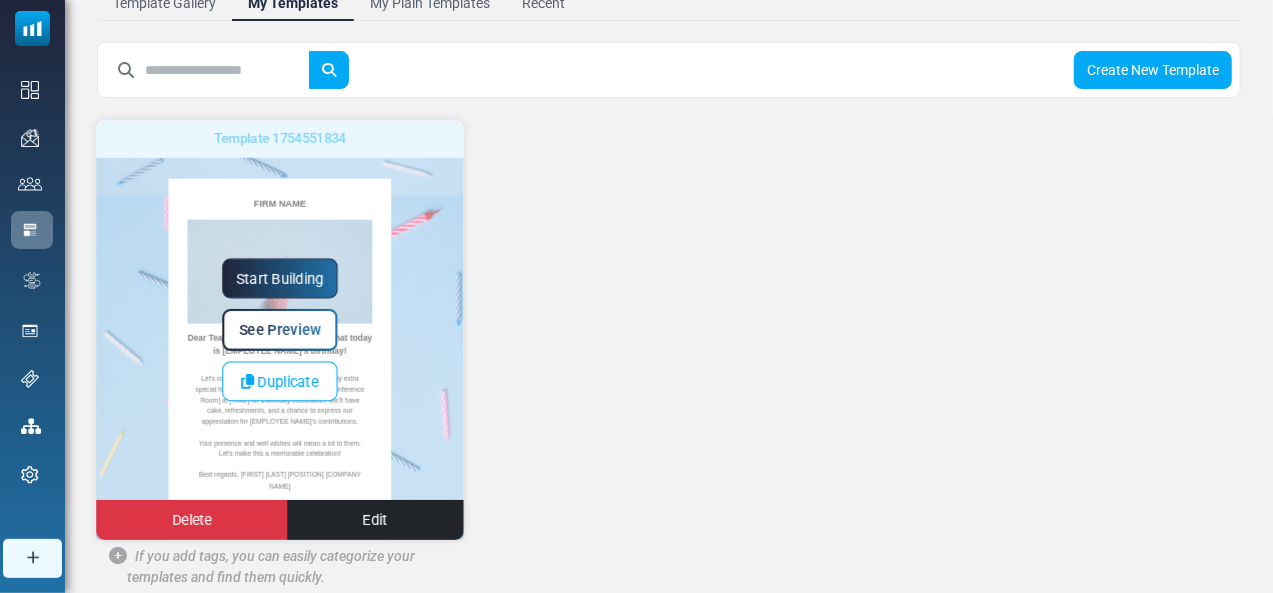 click on "See Preview" at bounding box center (280, 330) 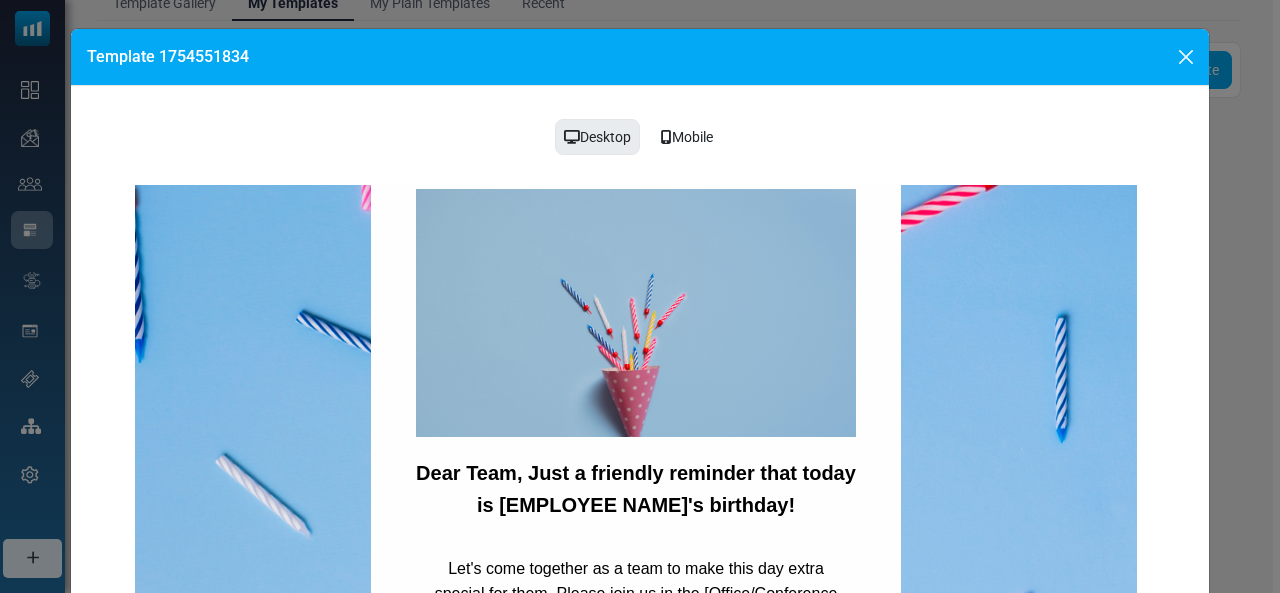 scroll, scrollTop: 144, scrollLeft: 0, axis: vertical 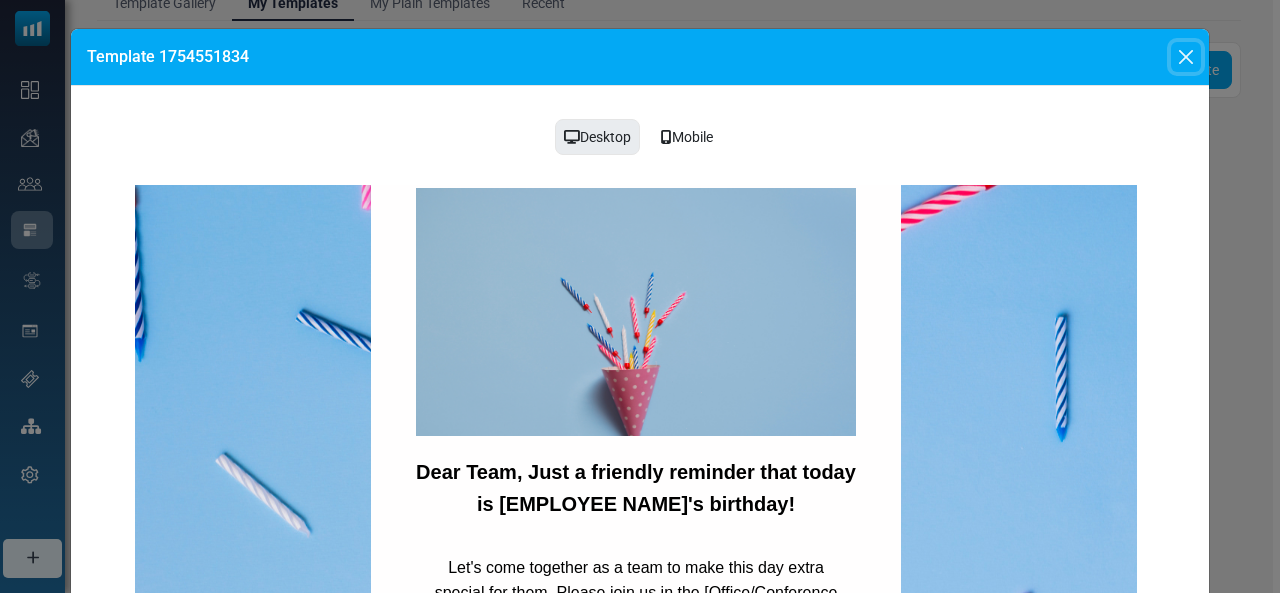 click at bounding box center [1186, 57] 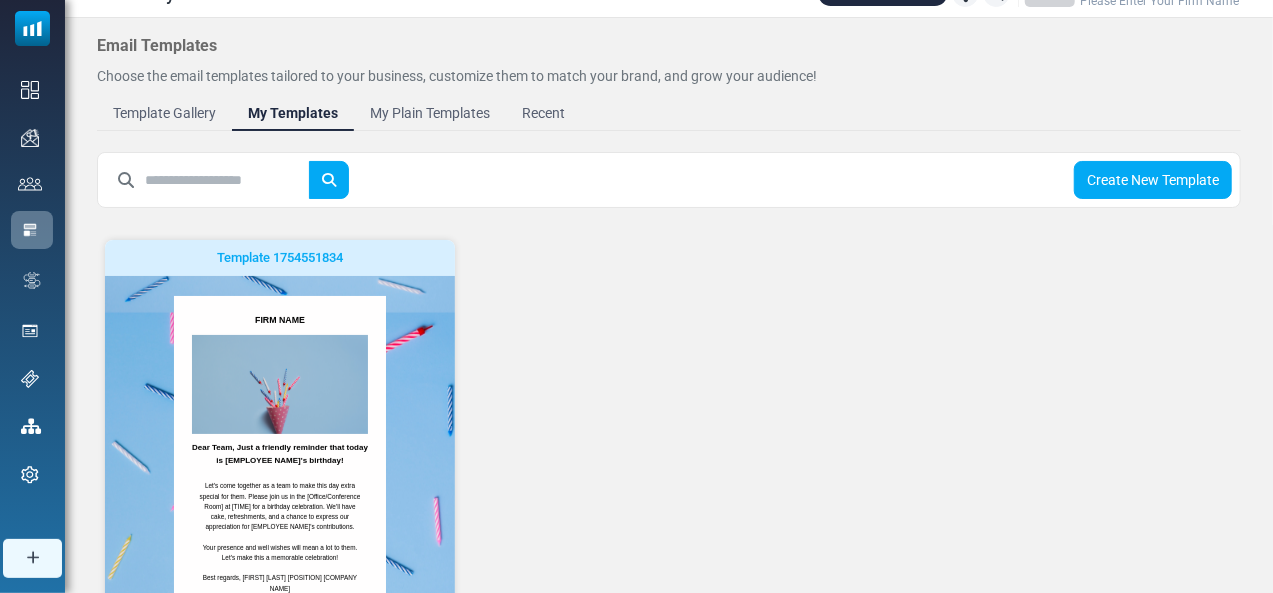 scroll, scrollTop: 22, scrollLeft: 0, axis: vertical 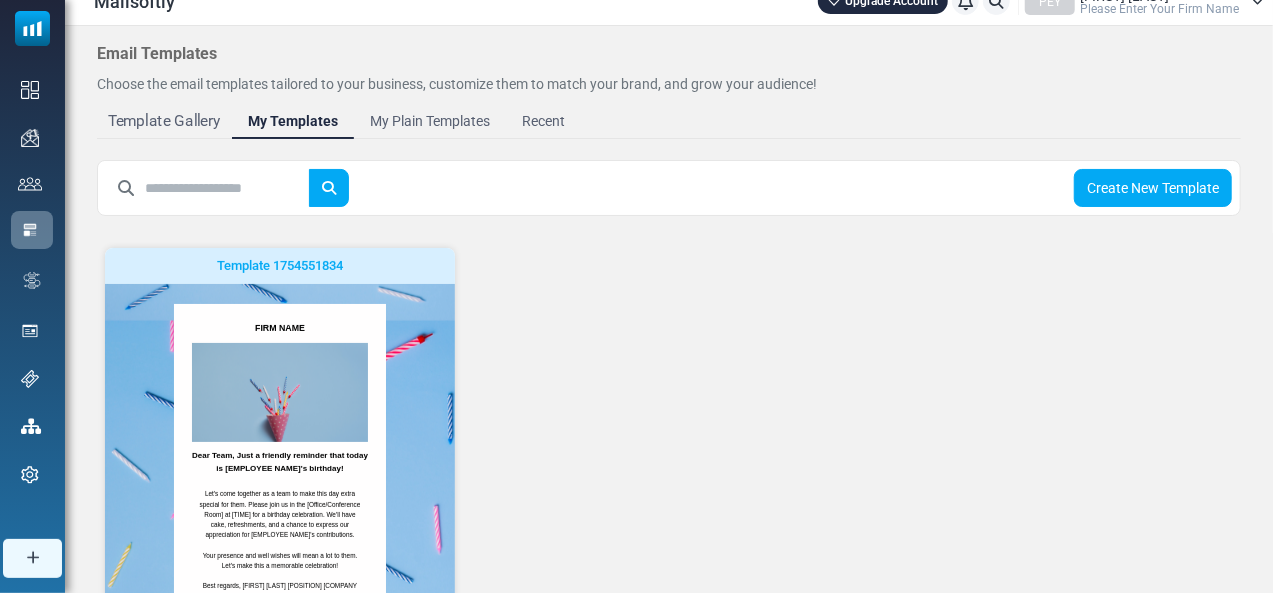 click on "Template Gallery" at bounding box center [164, 121] 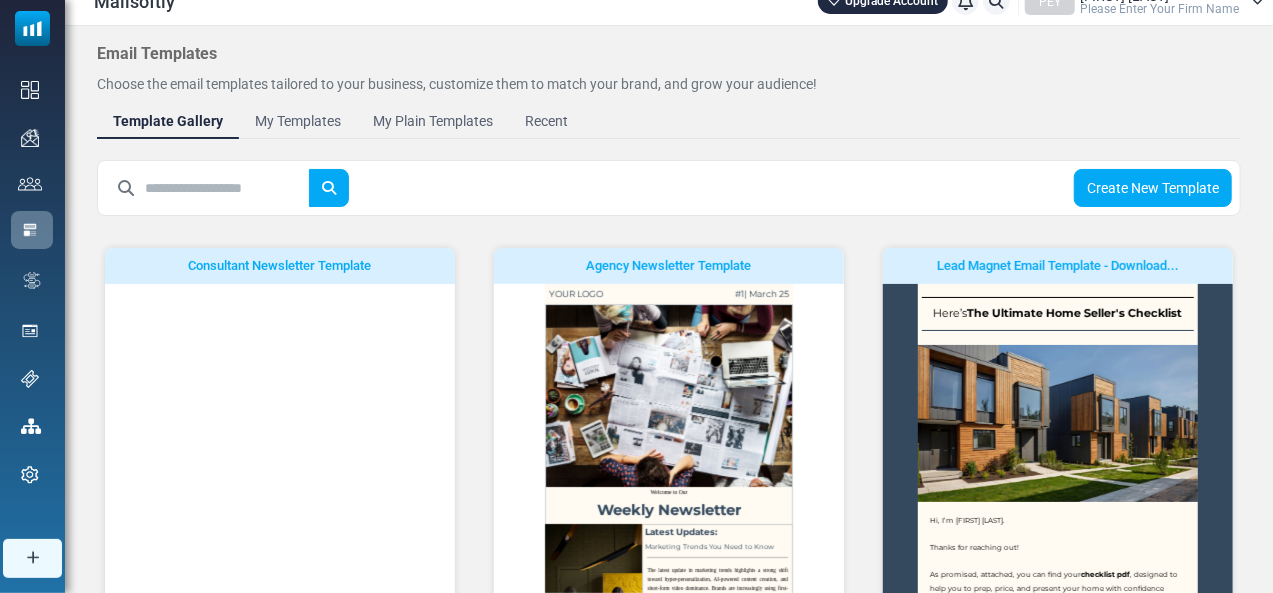 scroll, scrollTop: 0, scrollLeft: 0, axis: both 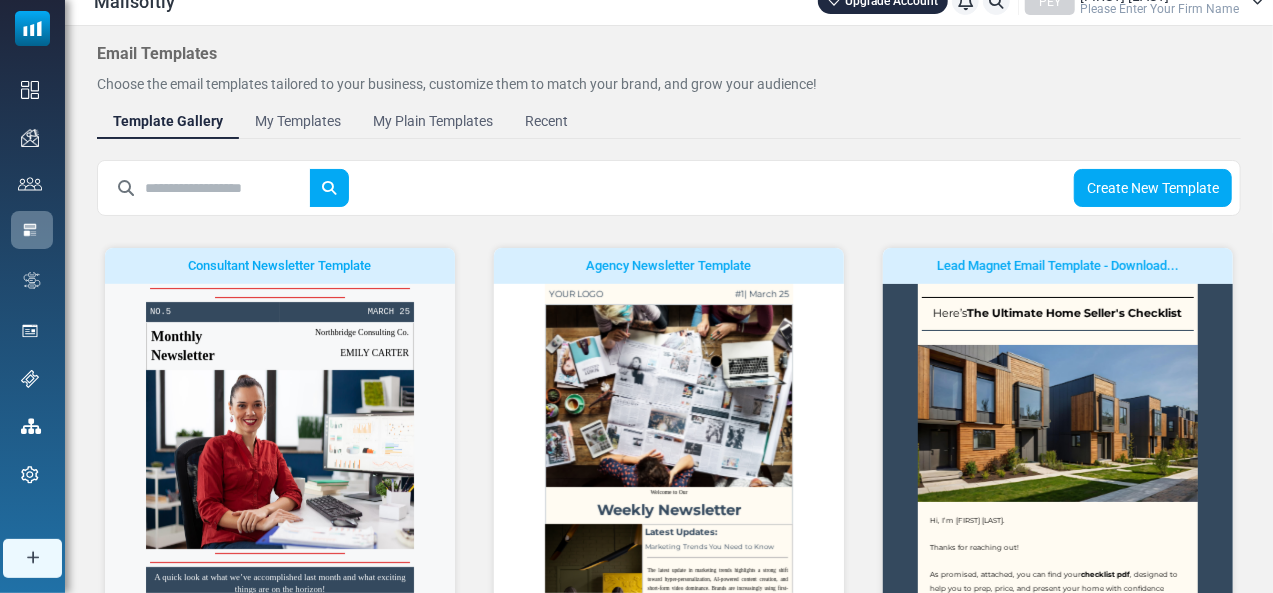 click at bounding box center (227, 188) 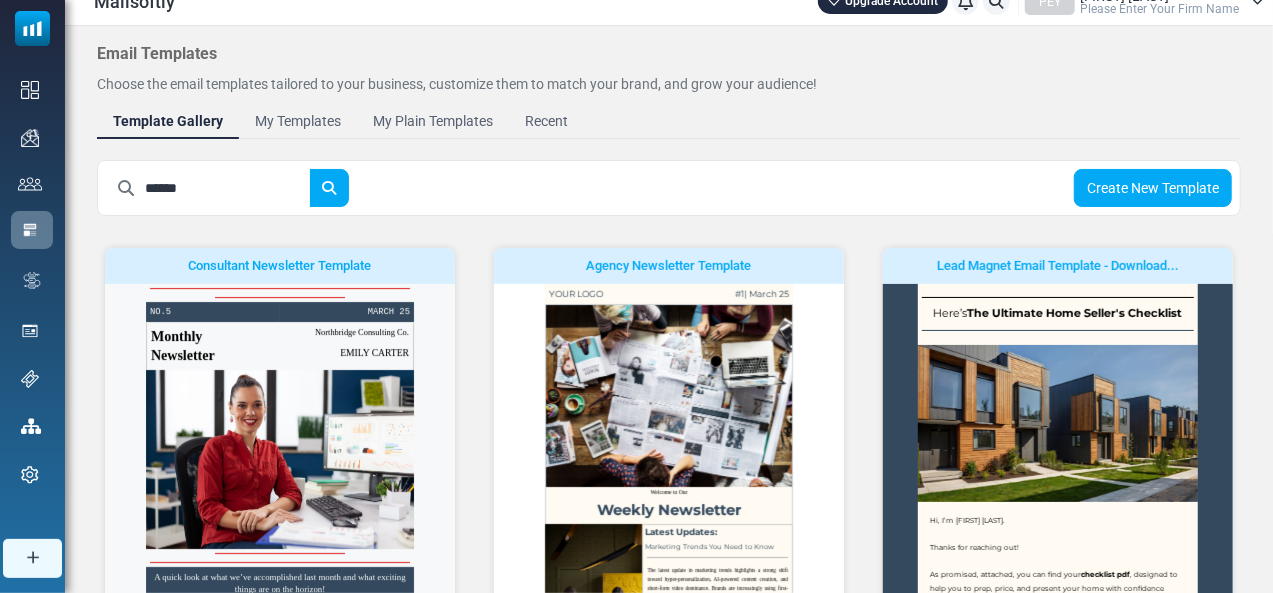 type on "******" 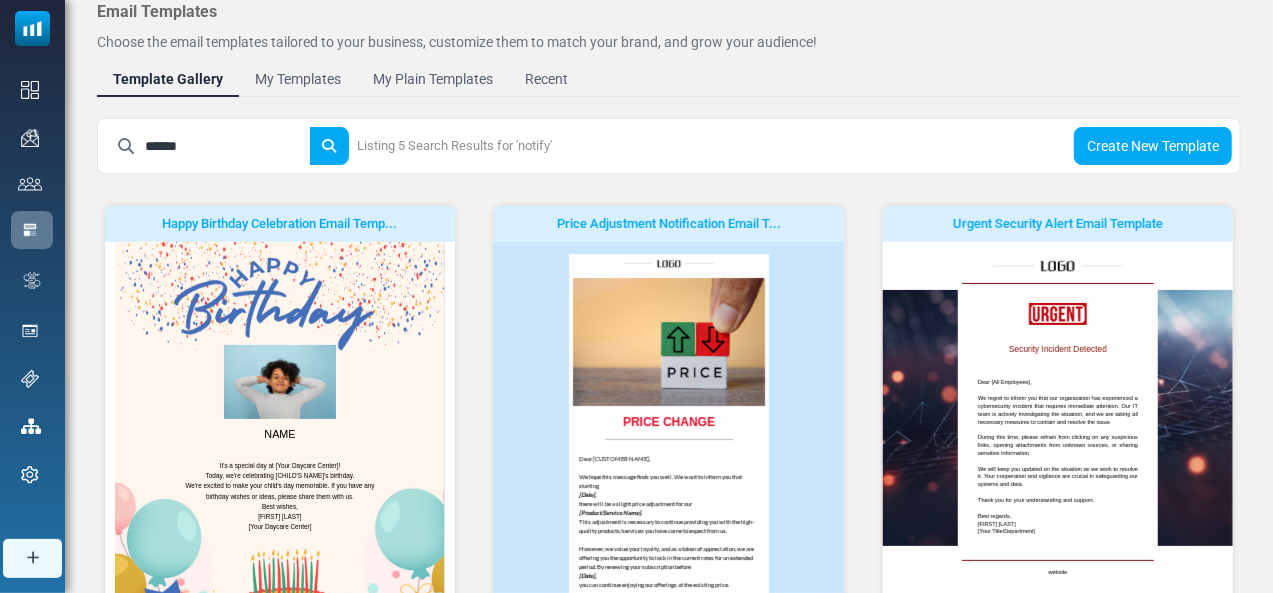 scroll, scrollTop: 59, scrollLeft: 0, axis: vertical 